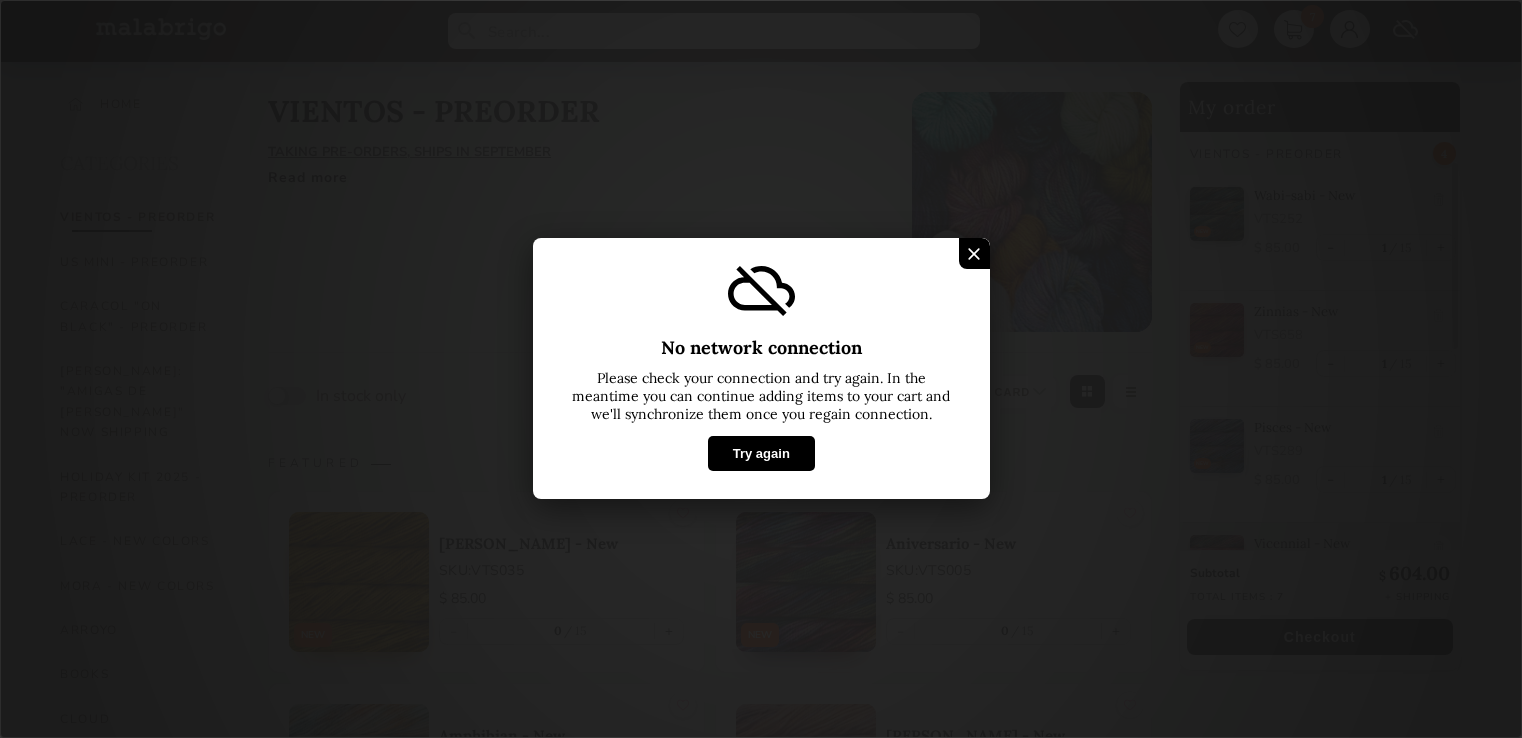 select on "INDEX" 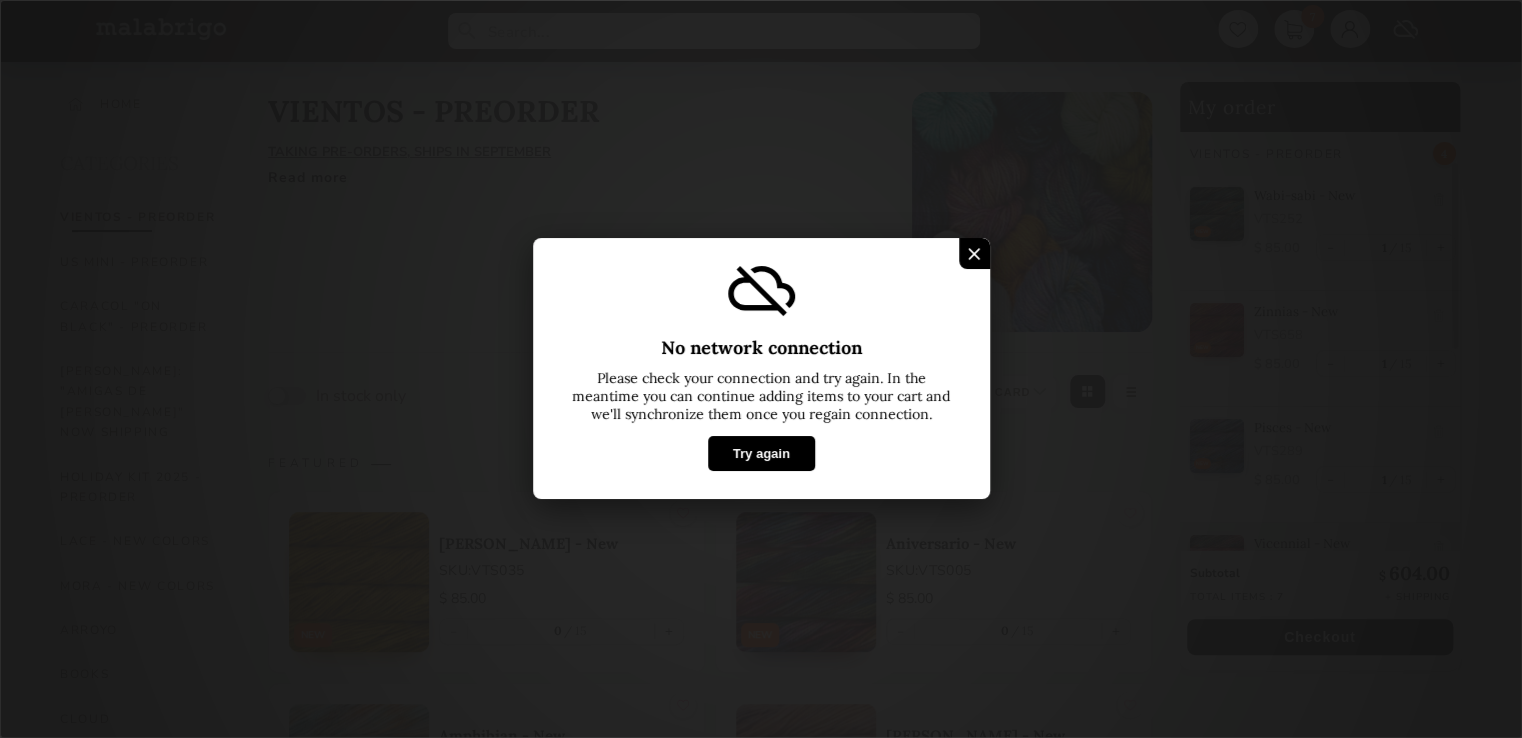 scroll, scrollTop: 5, scrollLeft: 0, axis: vertical 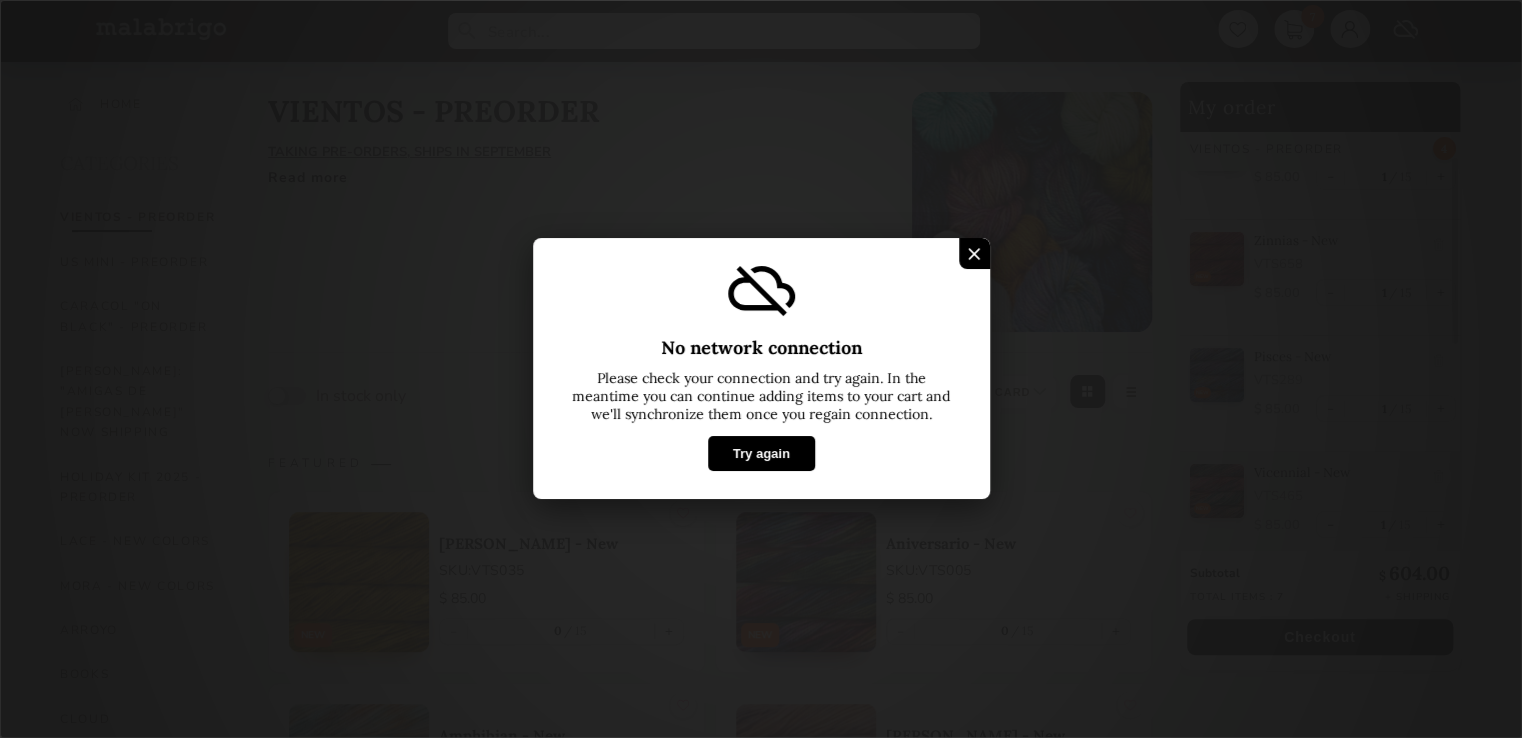 click on "Try again" at bounding box center [760, 454] 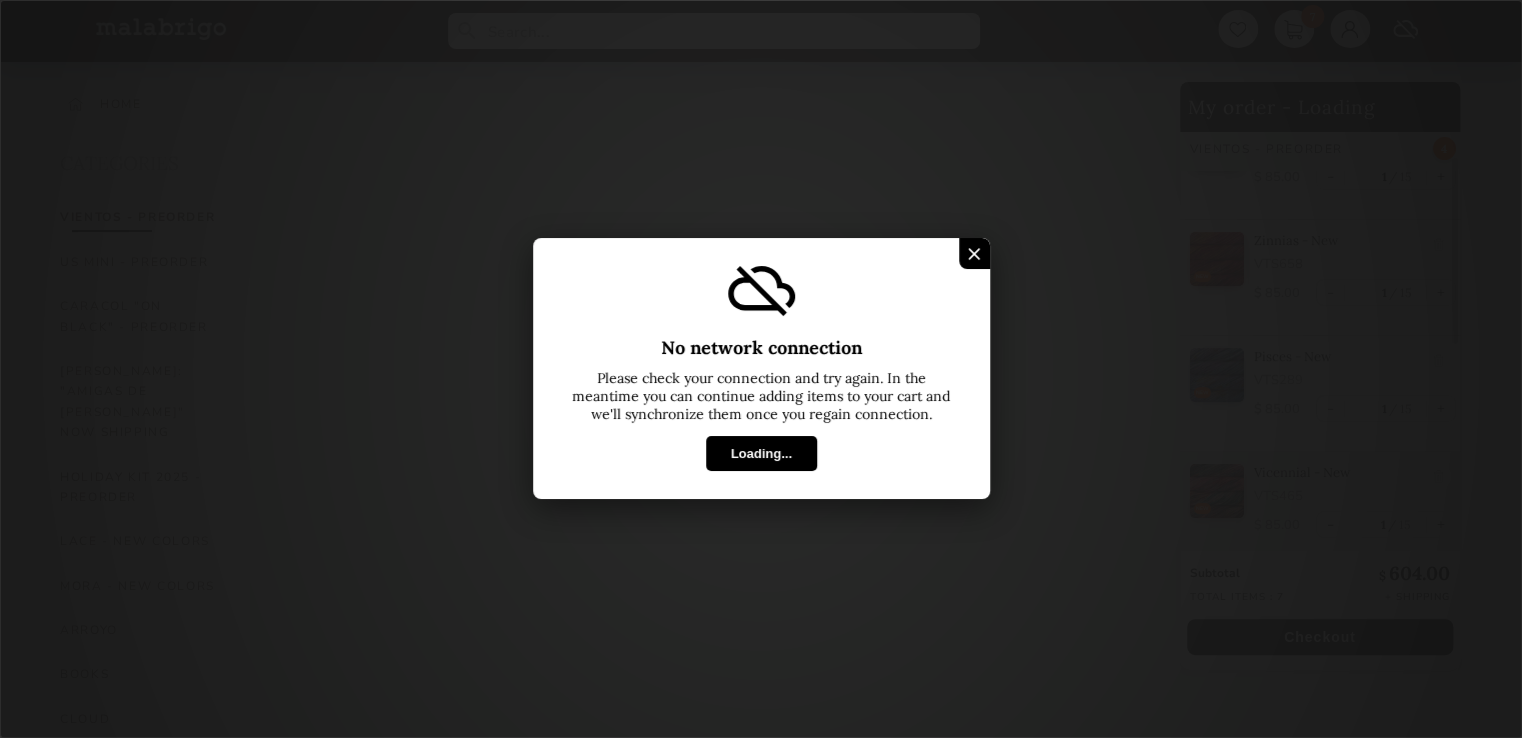 click at bounding box center (974, 254) 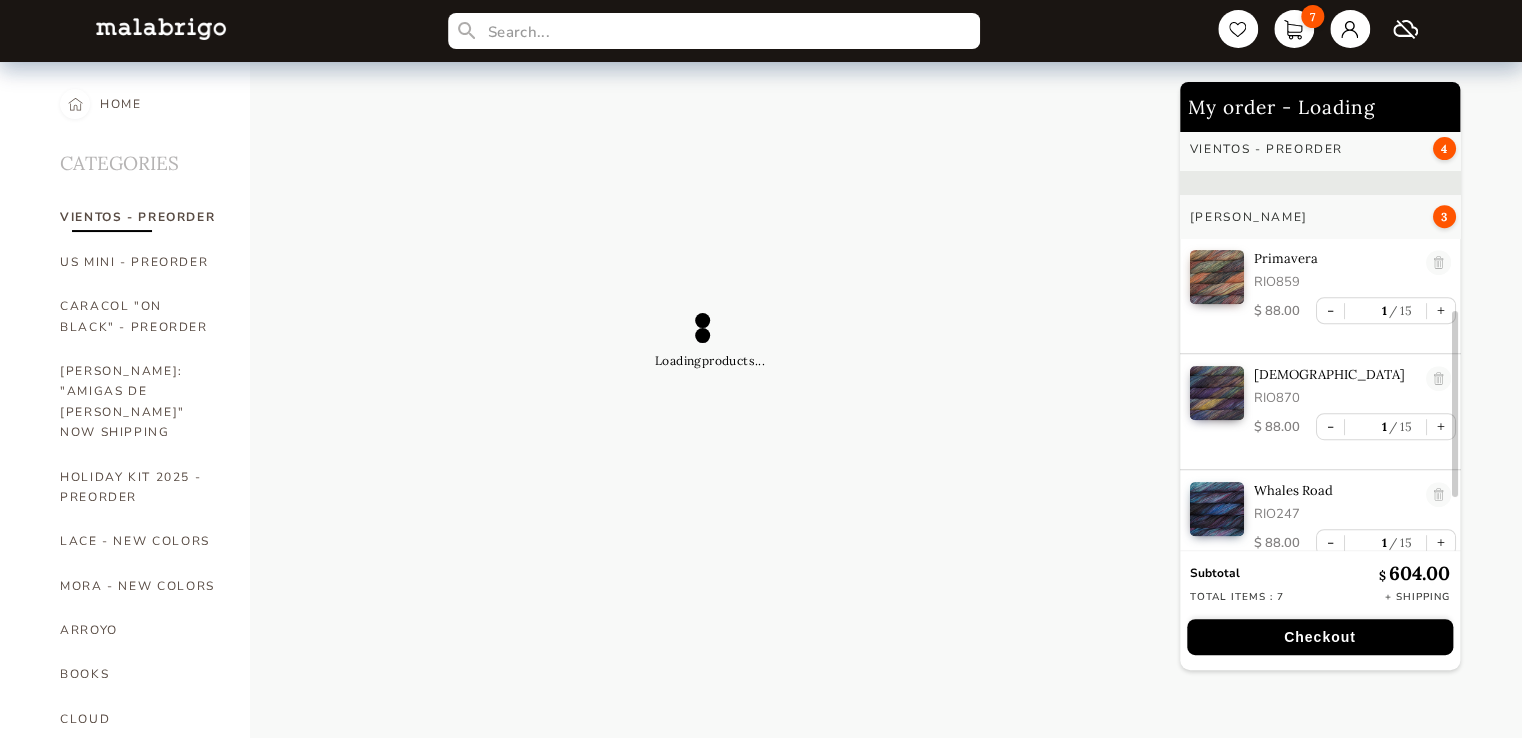scroll, scrollTop: 416, scrollLeft: 0, axis: vertical 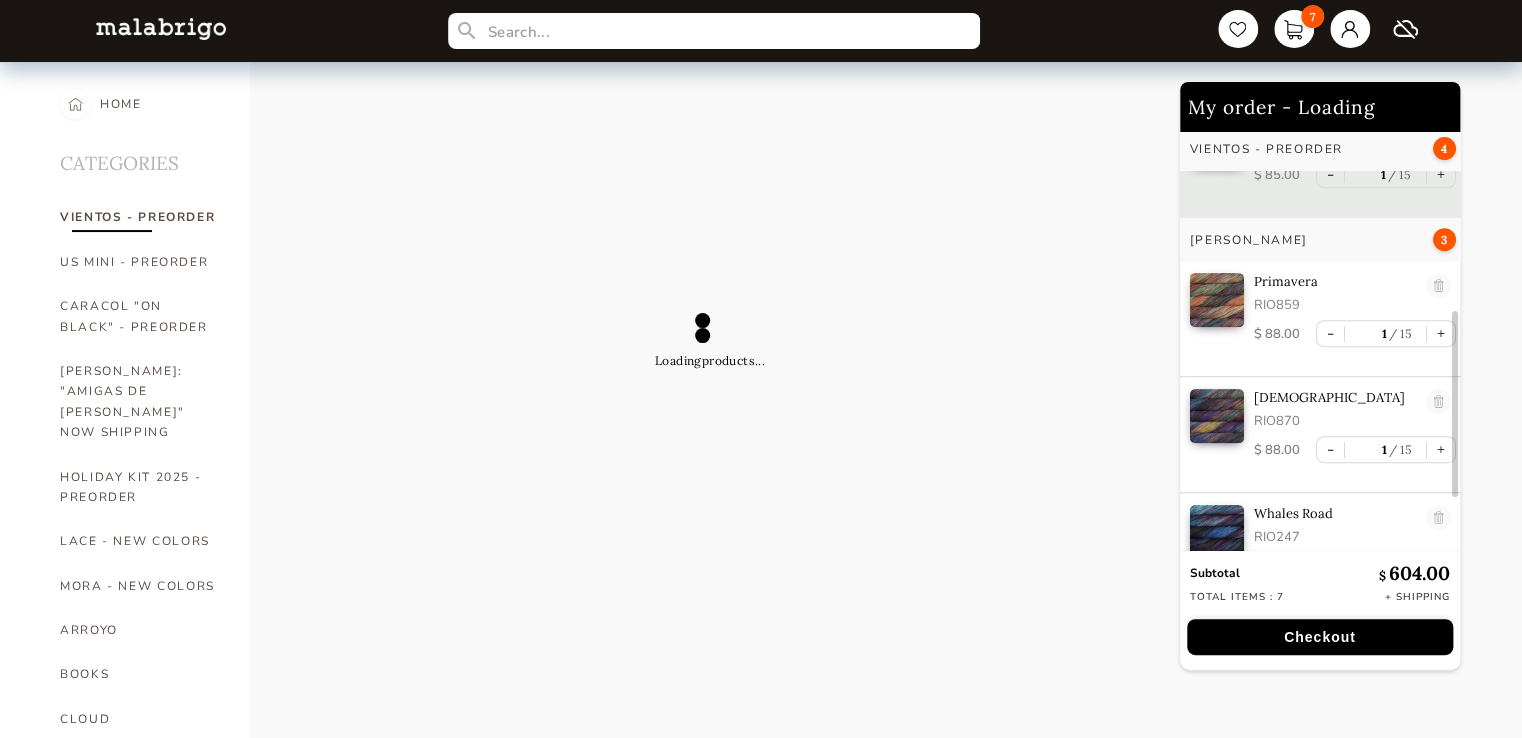 drag, startPoint x: 1454, startPoint y: 282, endPoint x: 1464, endPoint y: 323, distance: 42.201897 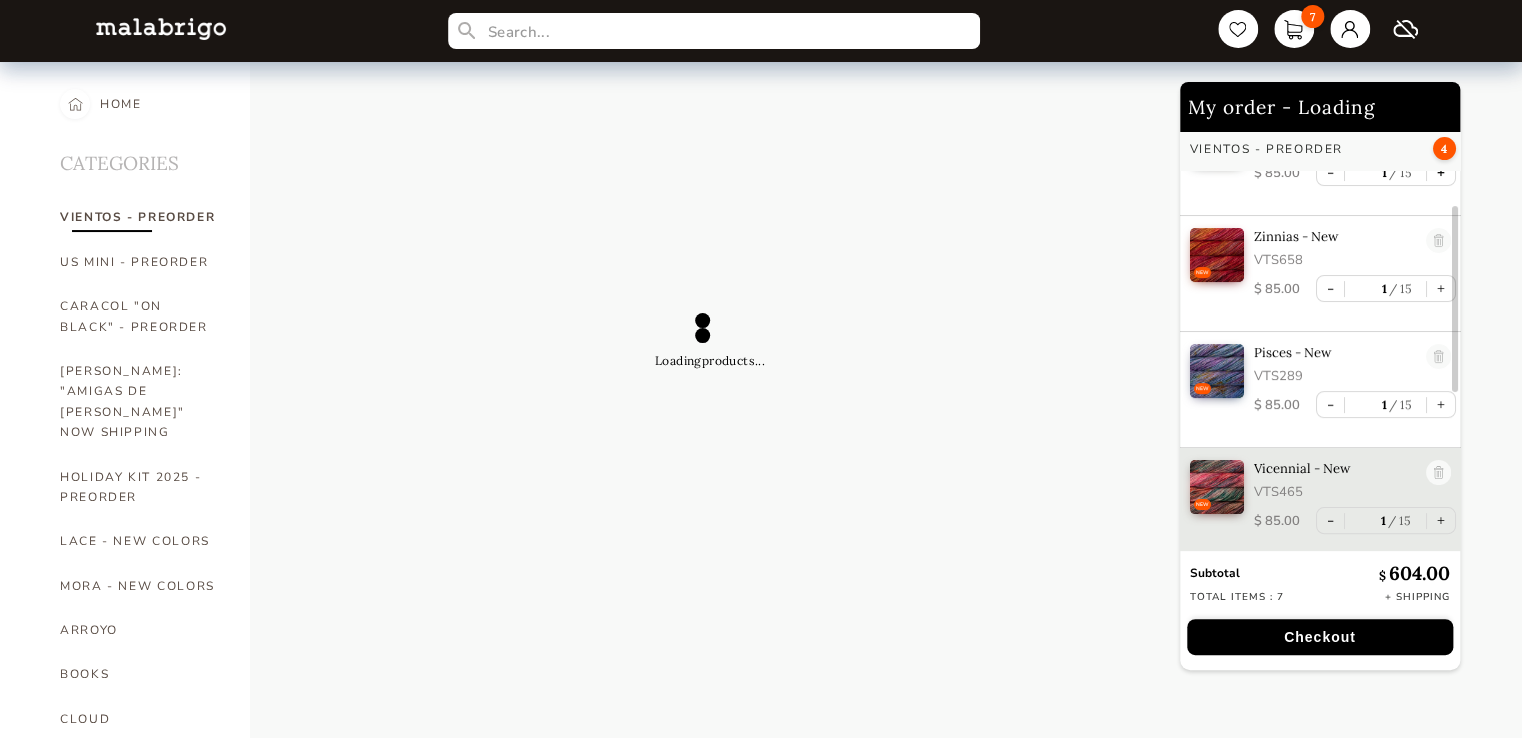 scroll, scrollTop: 40, scrollLeft: 0, axis: vertical 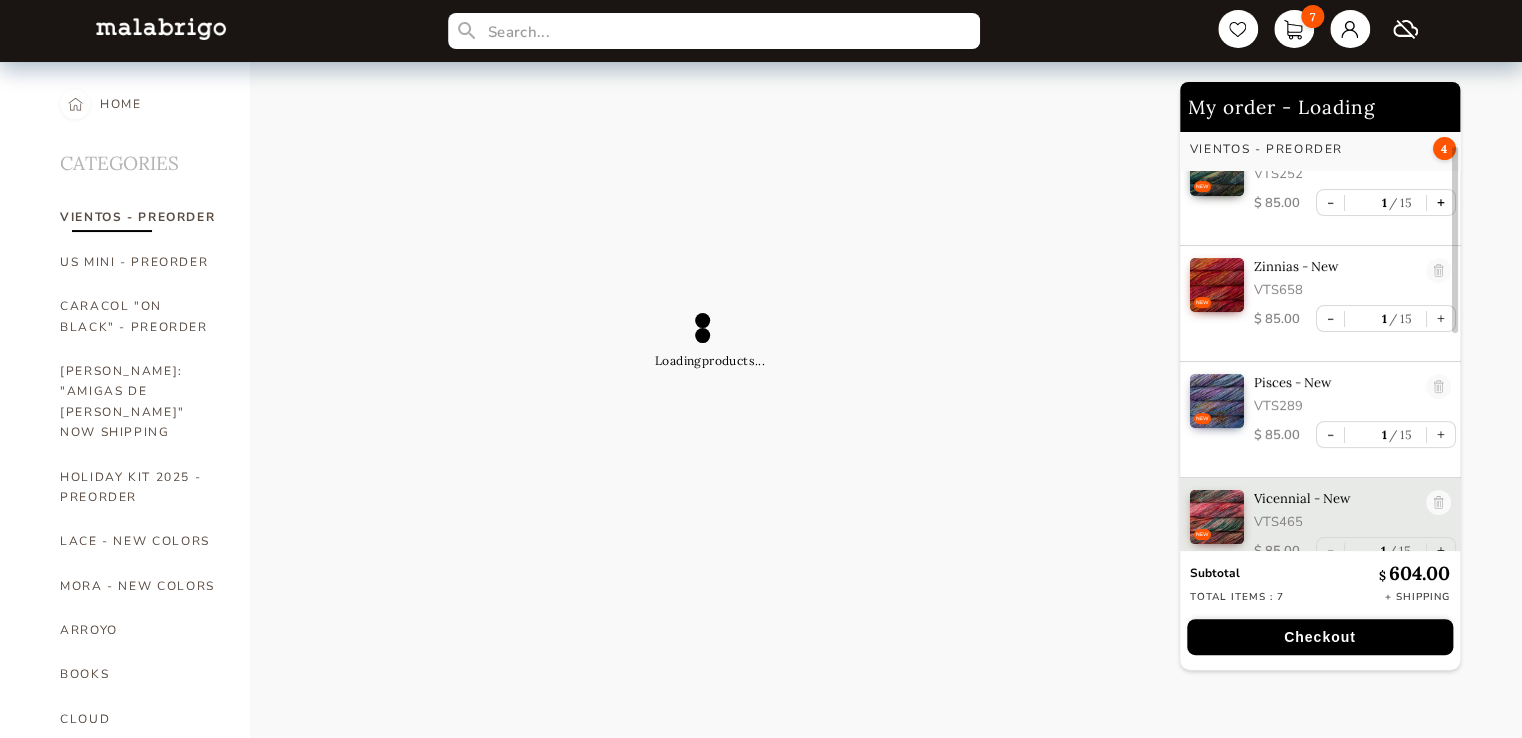 drag, startPoint x: 1455, startPoint y: 349, endPoint x: 1442, endPoint y: 186, distance: 163.51758 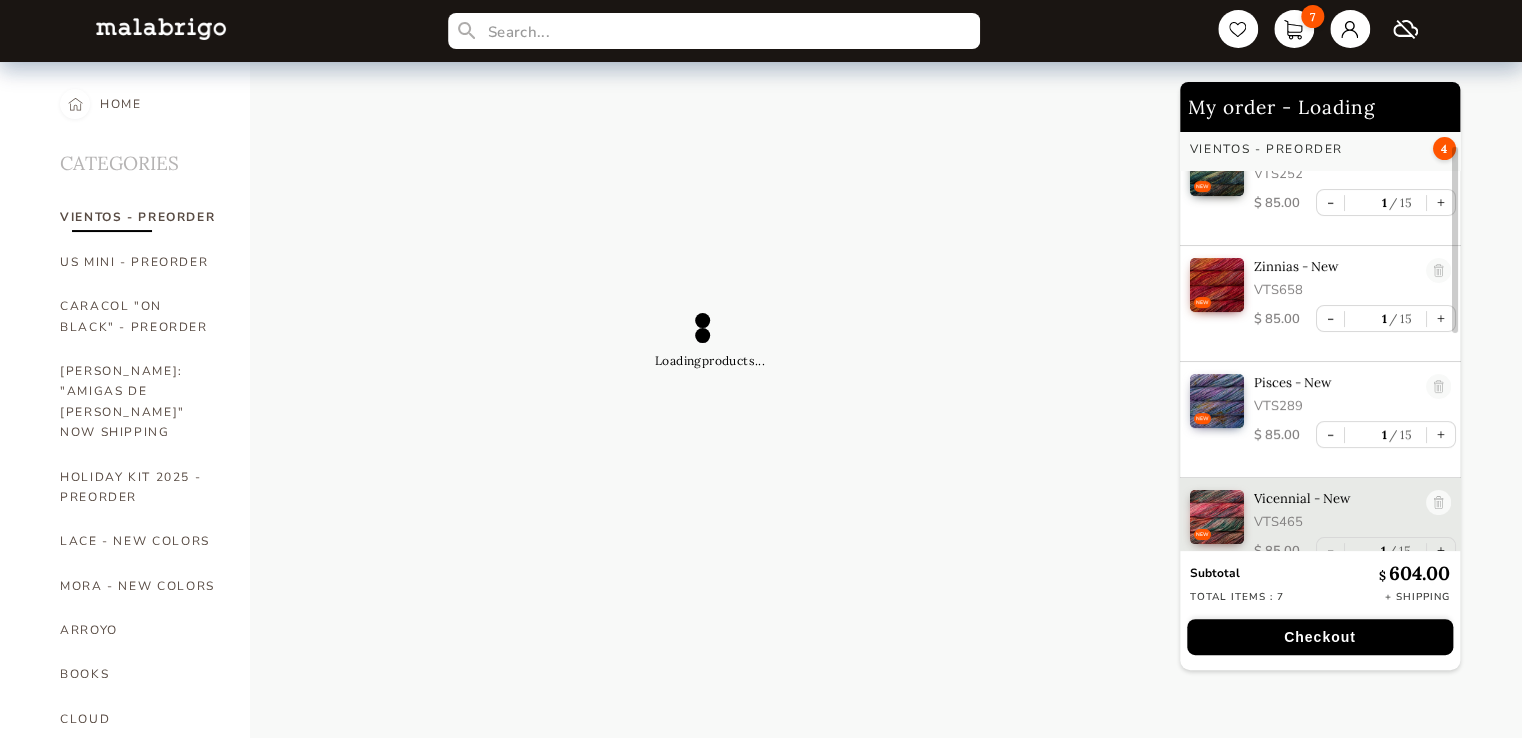 click on "Wabi-sabi - New VTS252 $   85.00 - 1 15 +" at bounding box center [1355, 179] 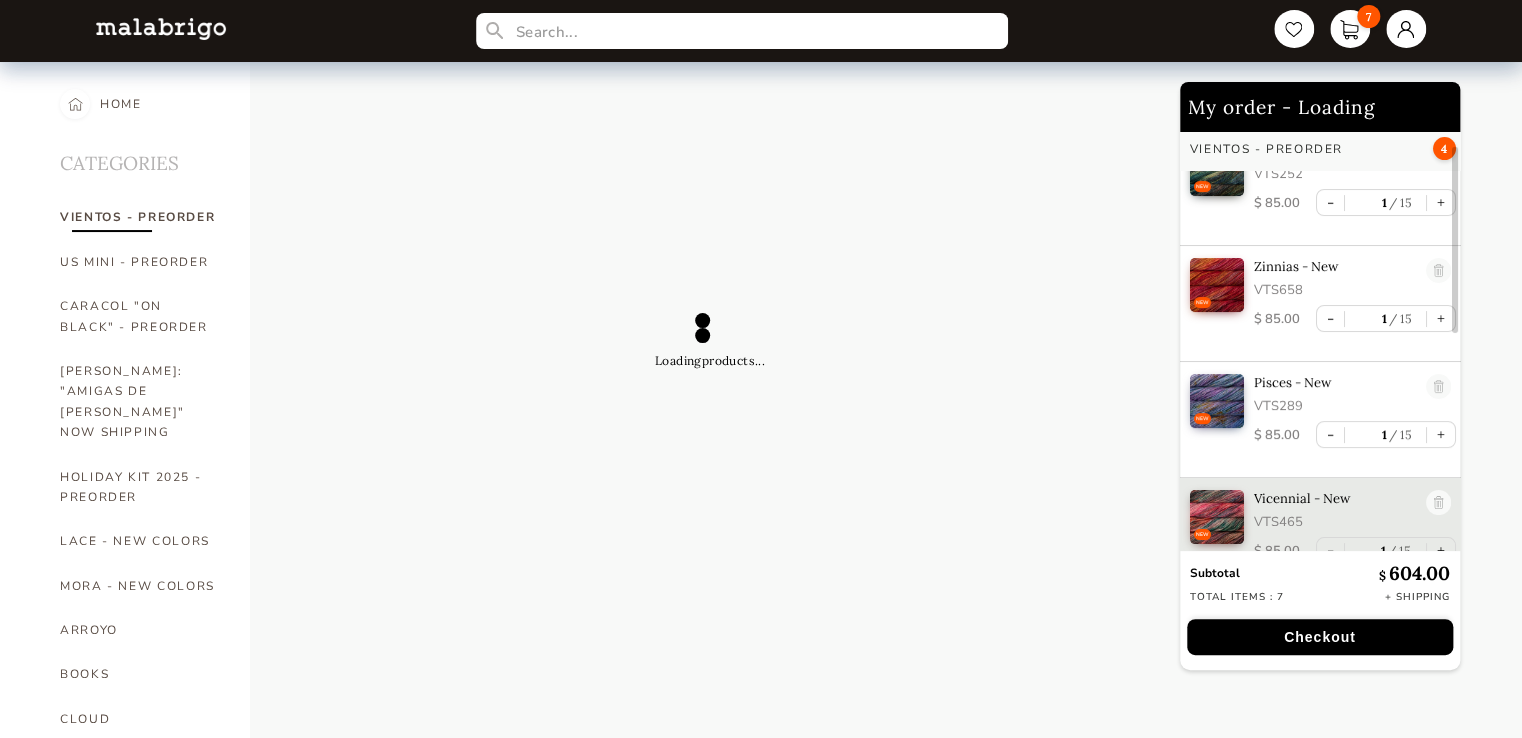 drag, startPoint x: 1457, startPoint y: 184, endPoint x: 1352, endPoint y: 177, distance: 105.23308 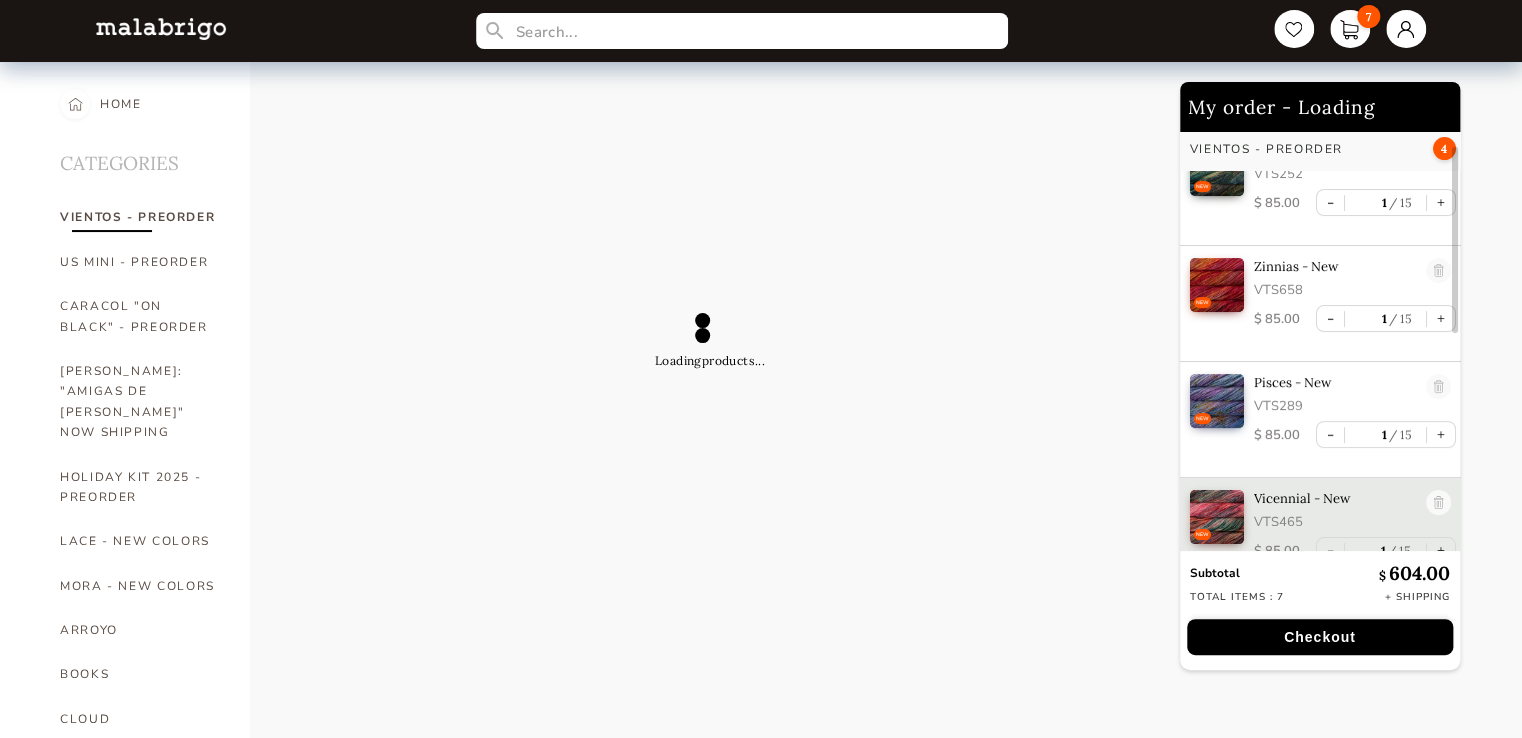 scroll, scrollTop: 0, scrollLeft: 0, axis: both 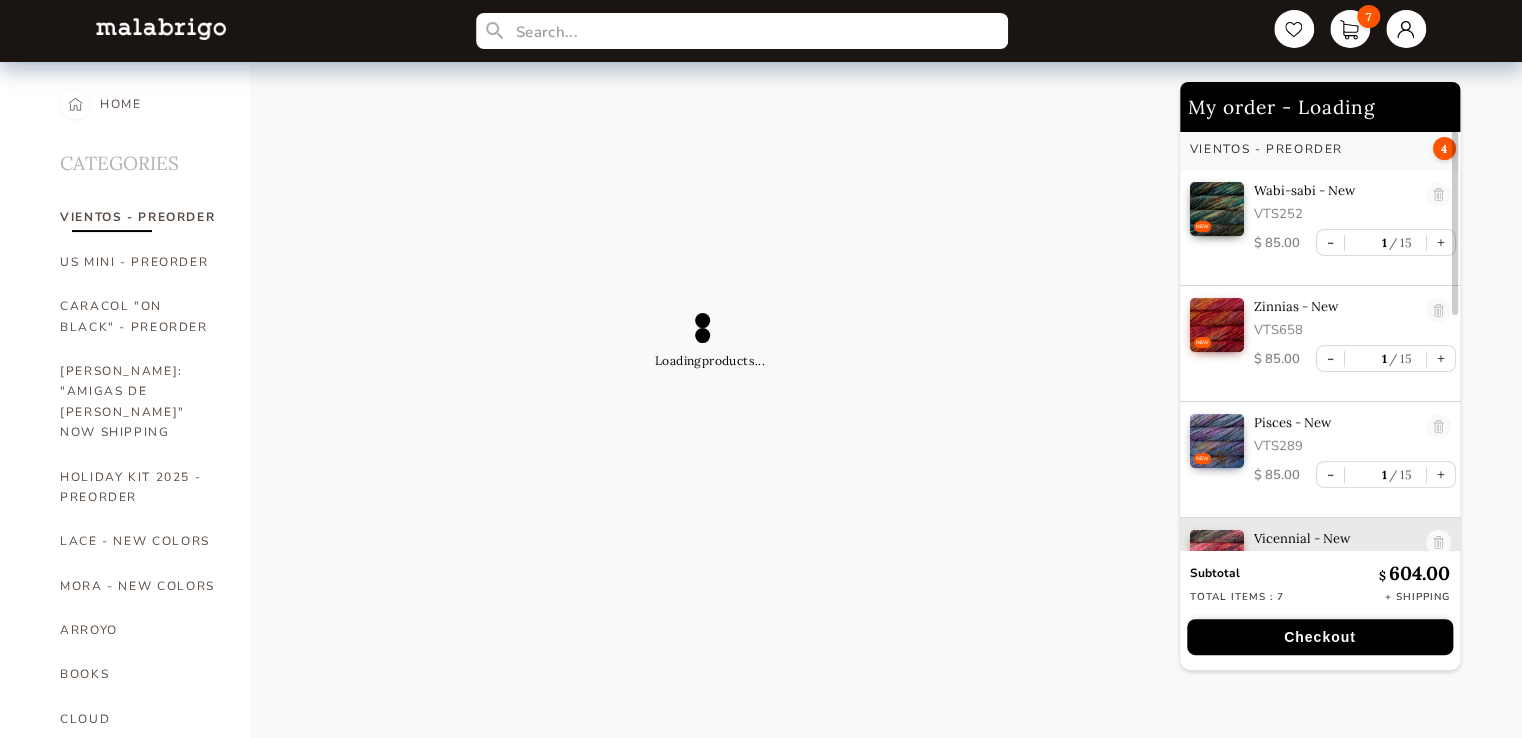 drag, startPoint x: 1454, startPoint y: 194, endPoint x: 1454, endPoint y: 158, distance: 36 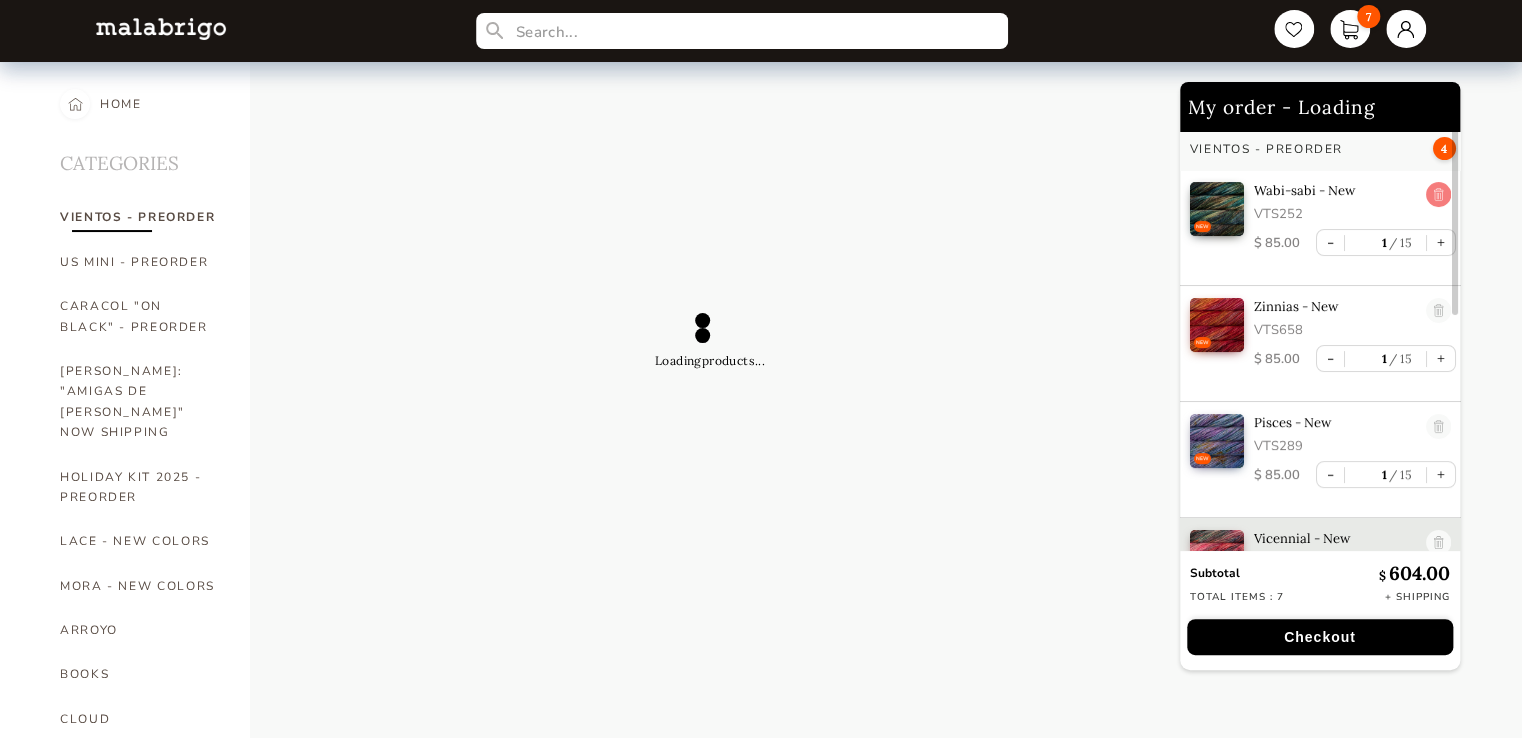 select on "INDEX" 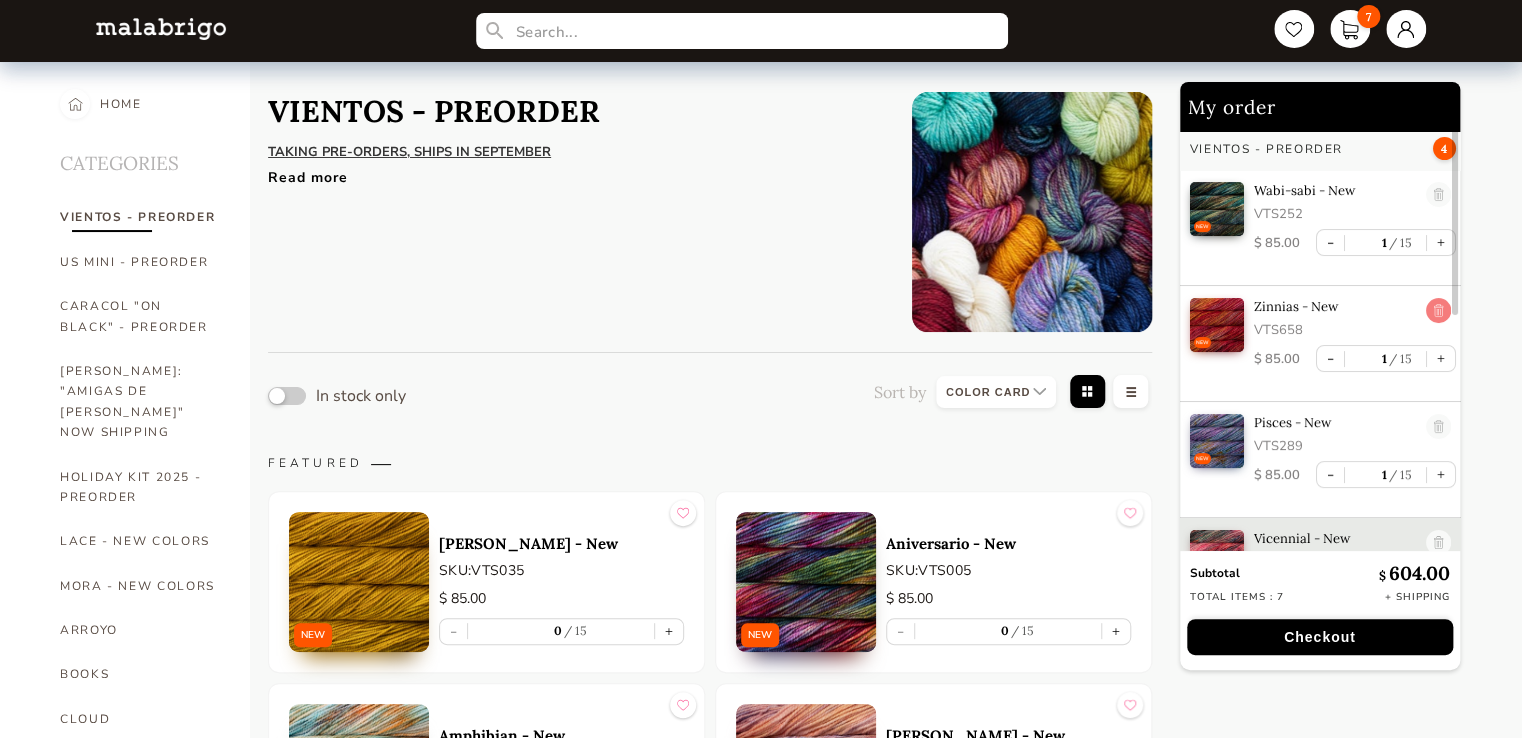 click at bounding box center (1438, 311) 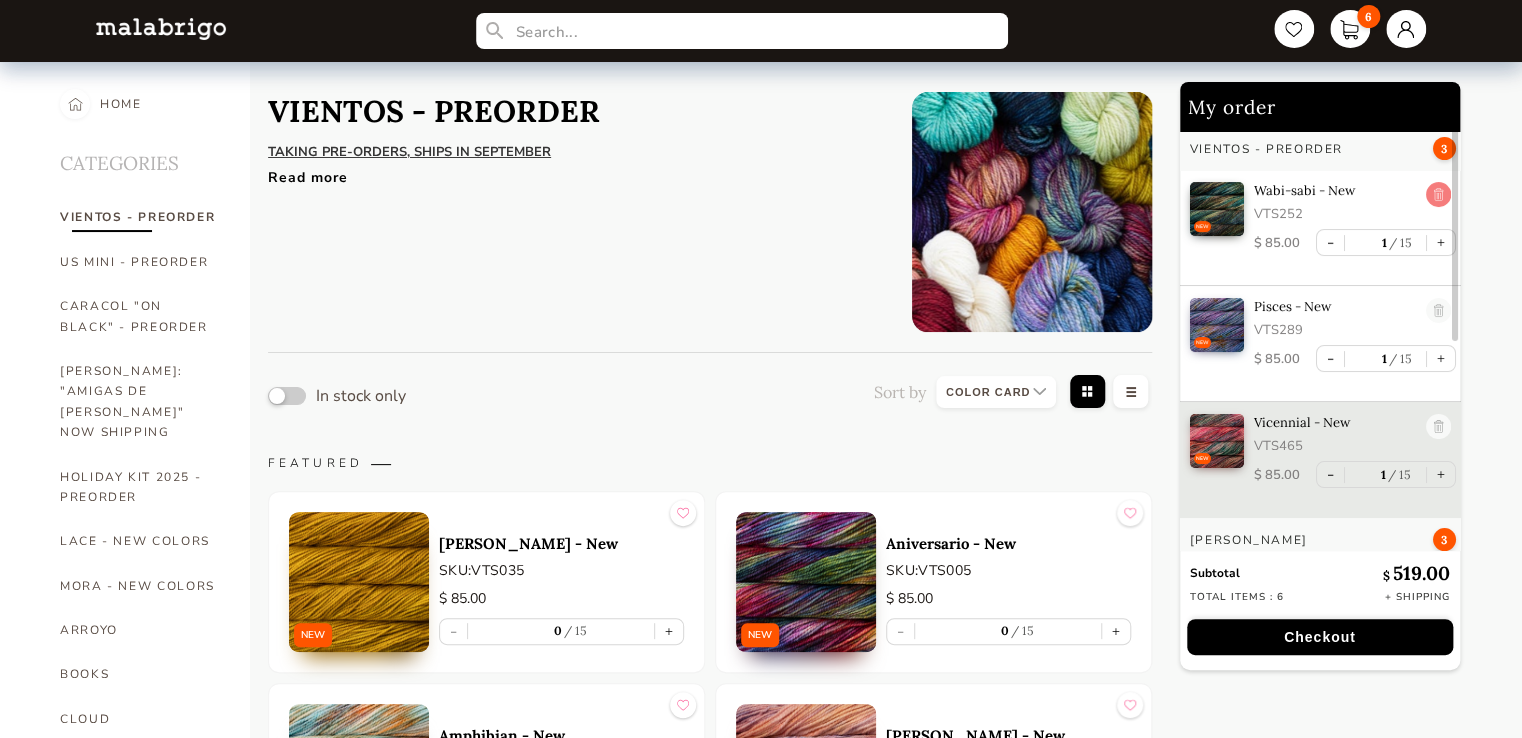 click at bounding box center (1438, 195) 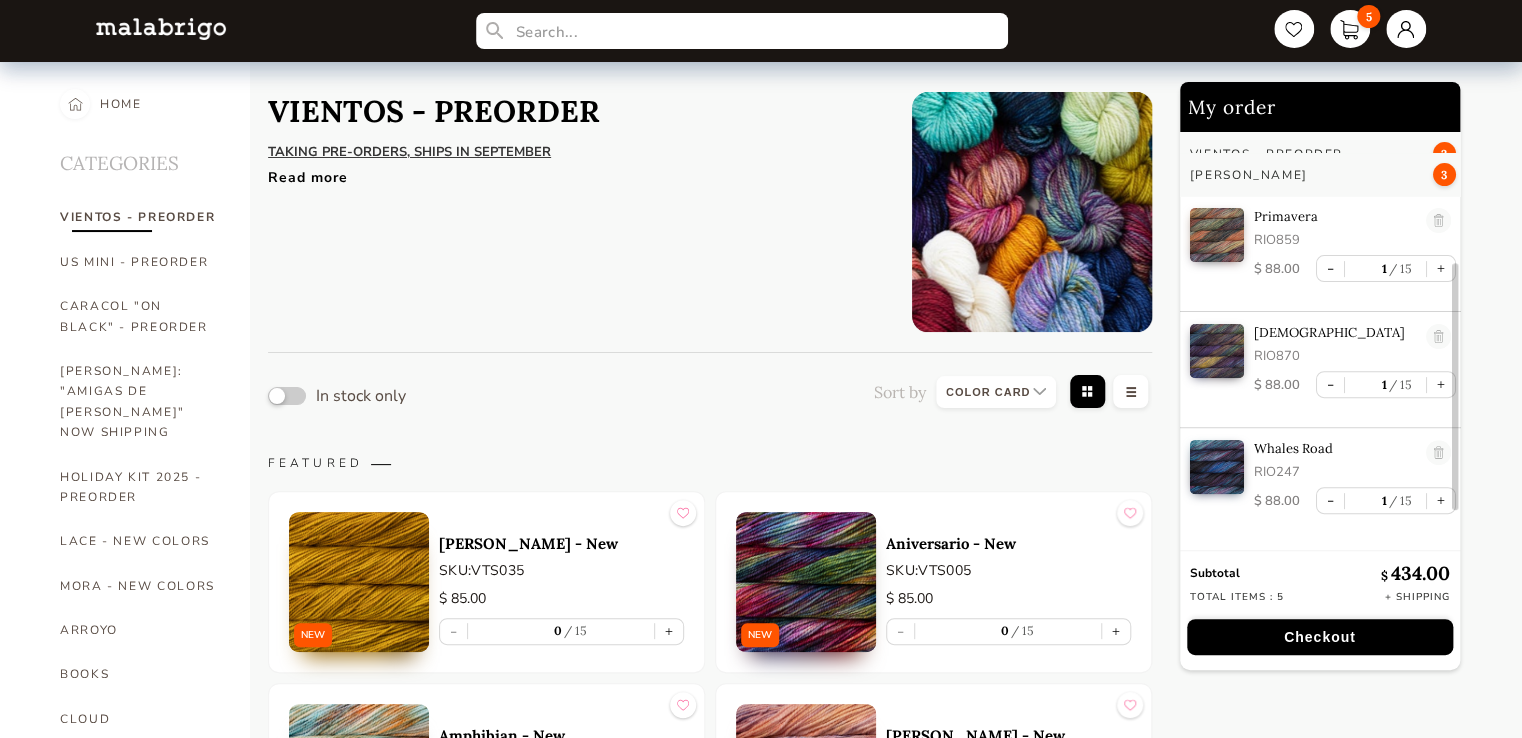 drag, startPoint x: 1452, startPoint y: 357, endPoint x: 1479, endPoint y: 450, distance: 96.84007 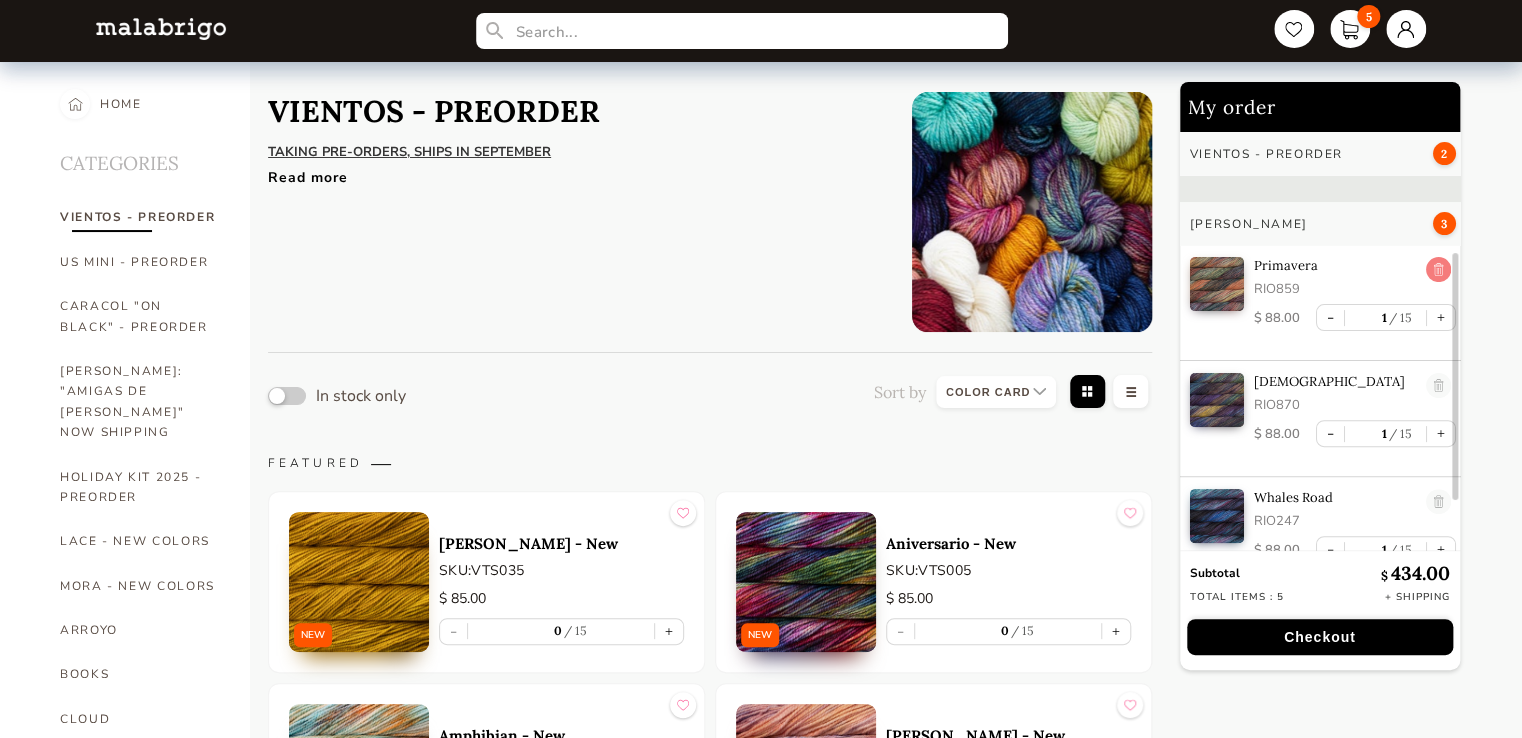 click at bounding box center [1438, 270] 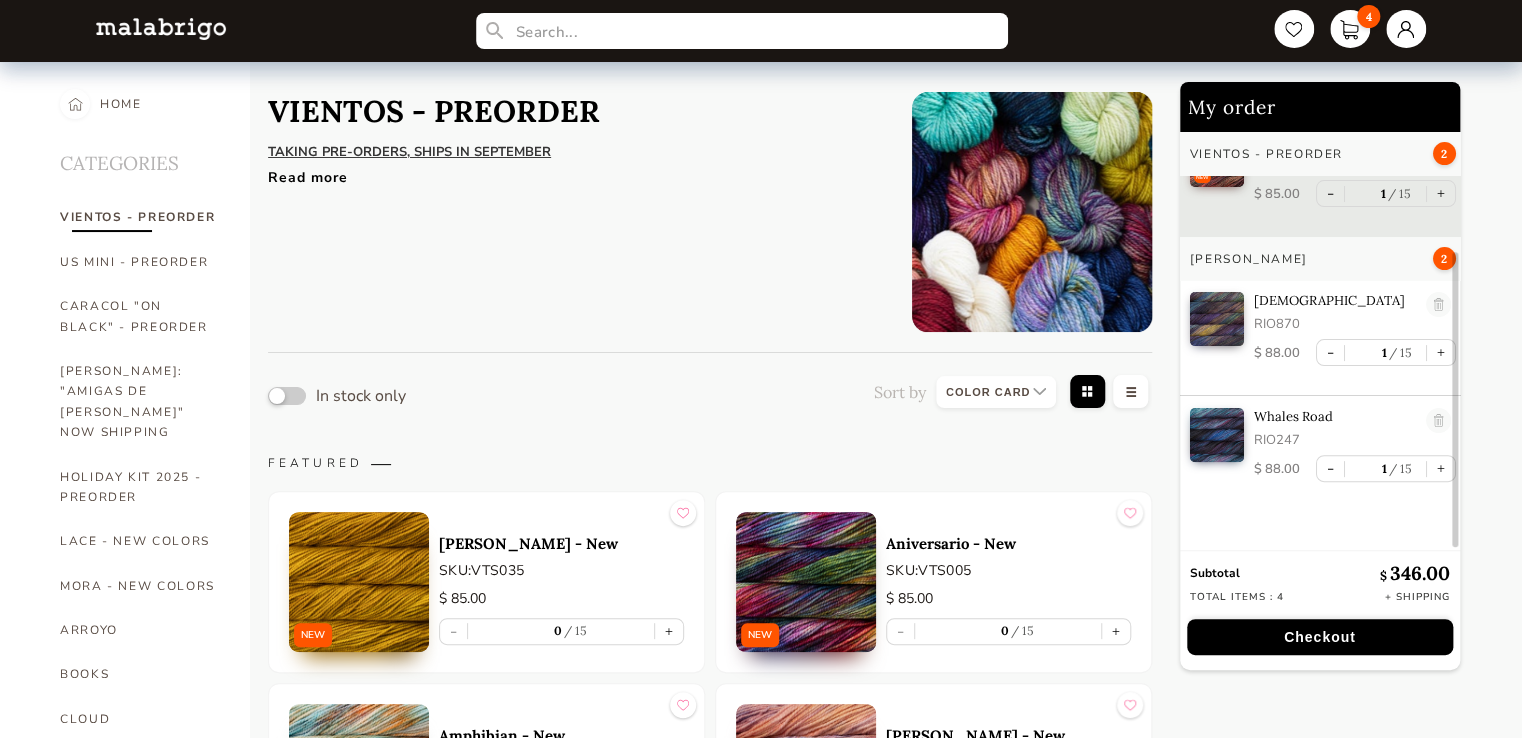scroll, scrollTop: 171, scrollLeft: 0, axis: vertical 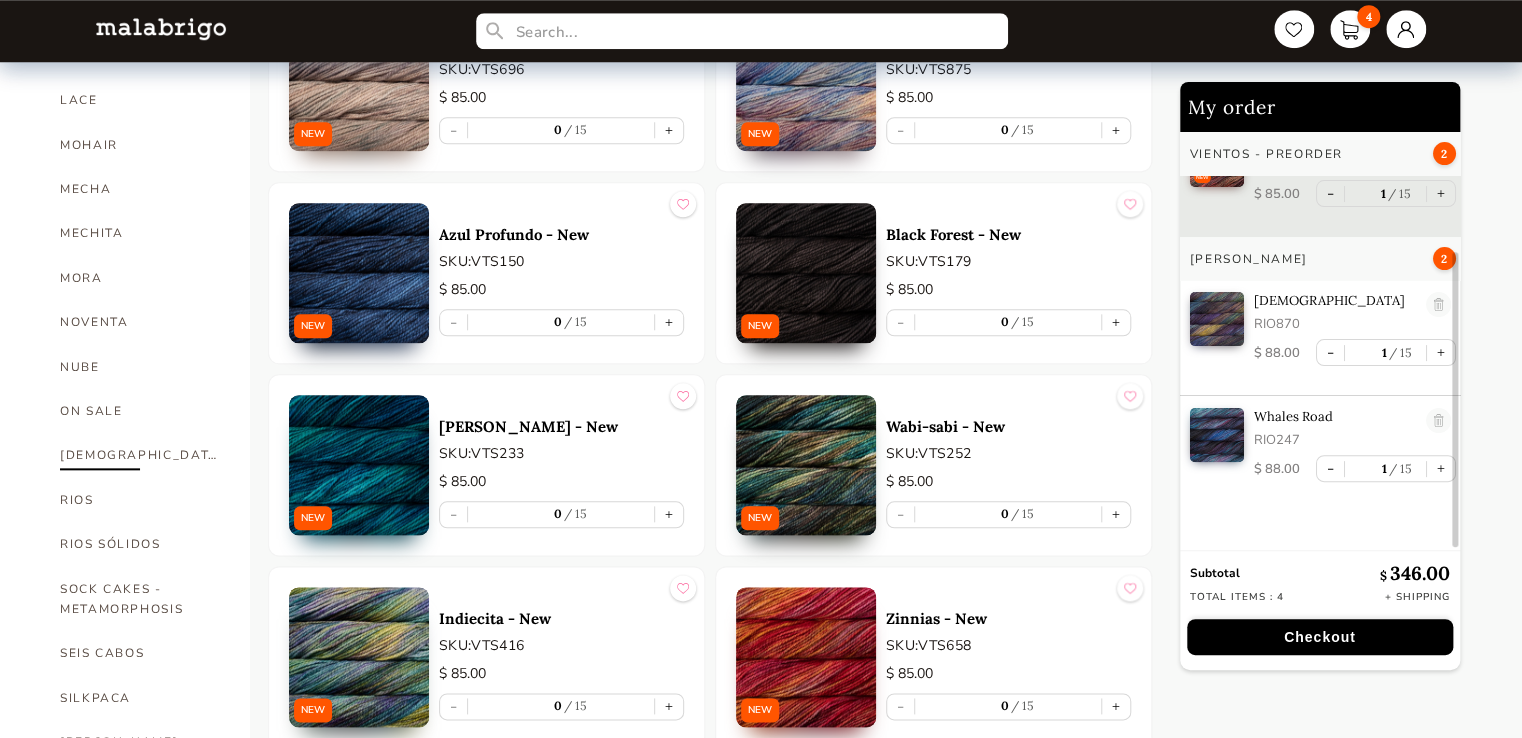 click on "[DEMOGRAPHIC_DATA]" at bounding box center [140, 455] 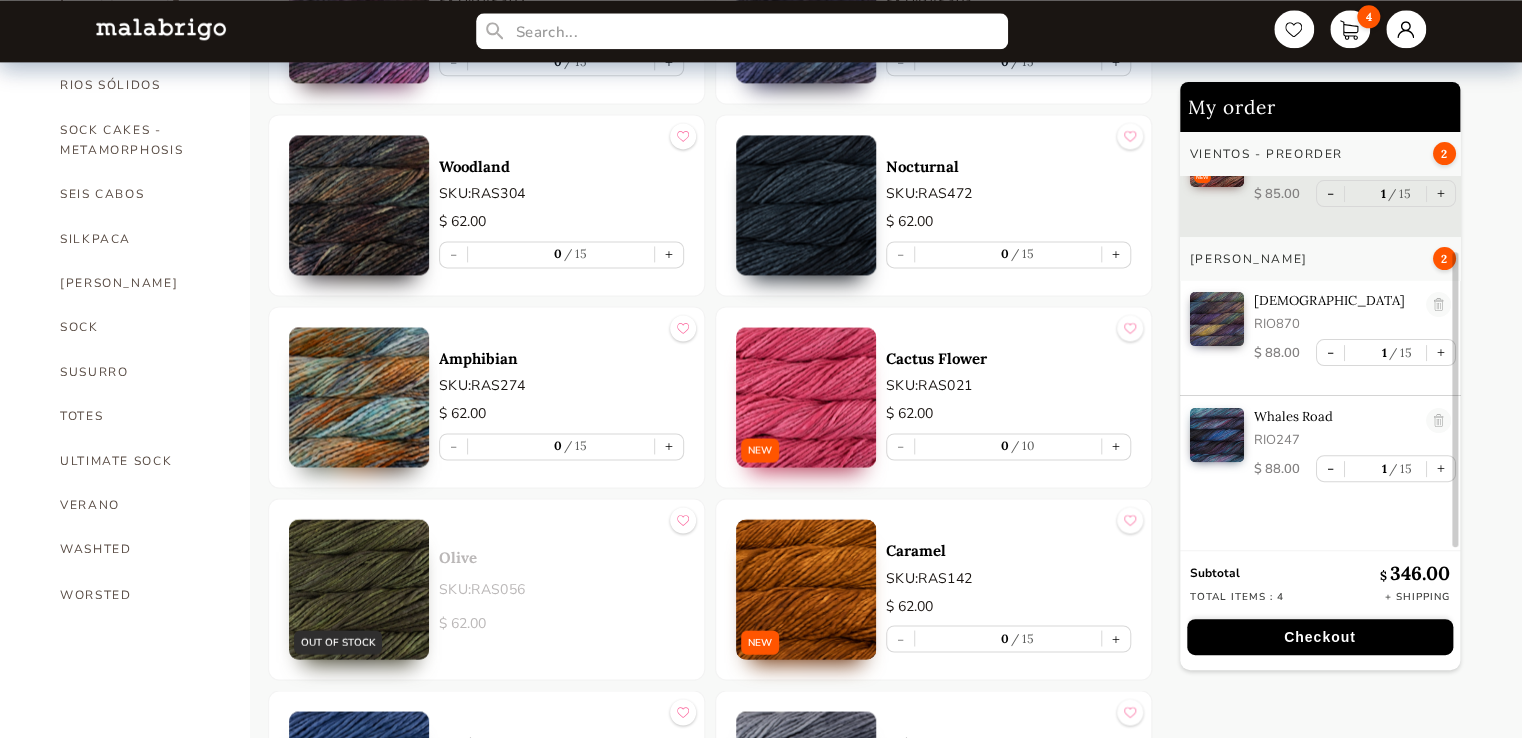 scroll, scrollTop: 1355, scrollLeft: 0, axis: vertical 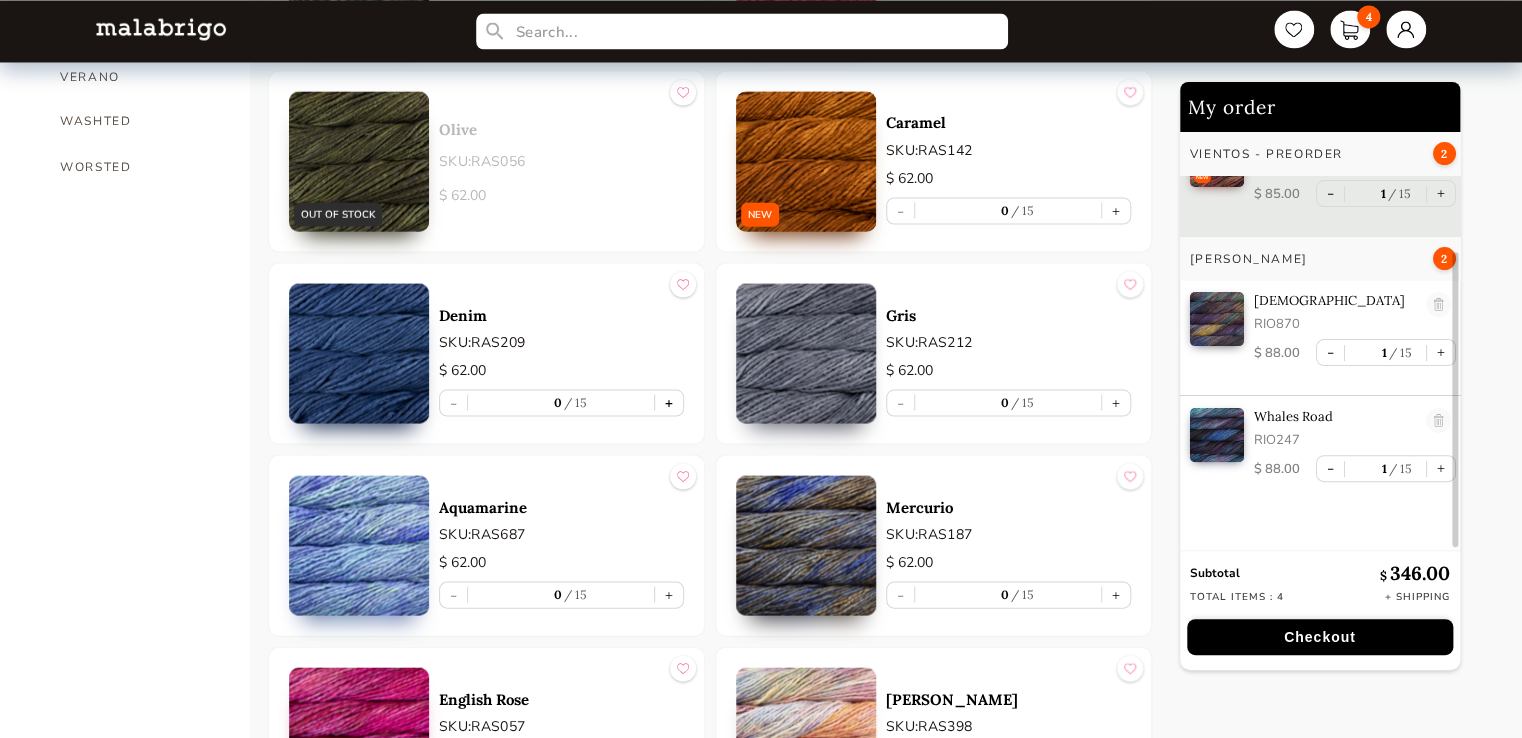 click on "+" at bounding box center [669, 402] 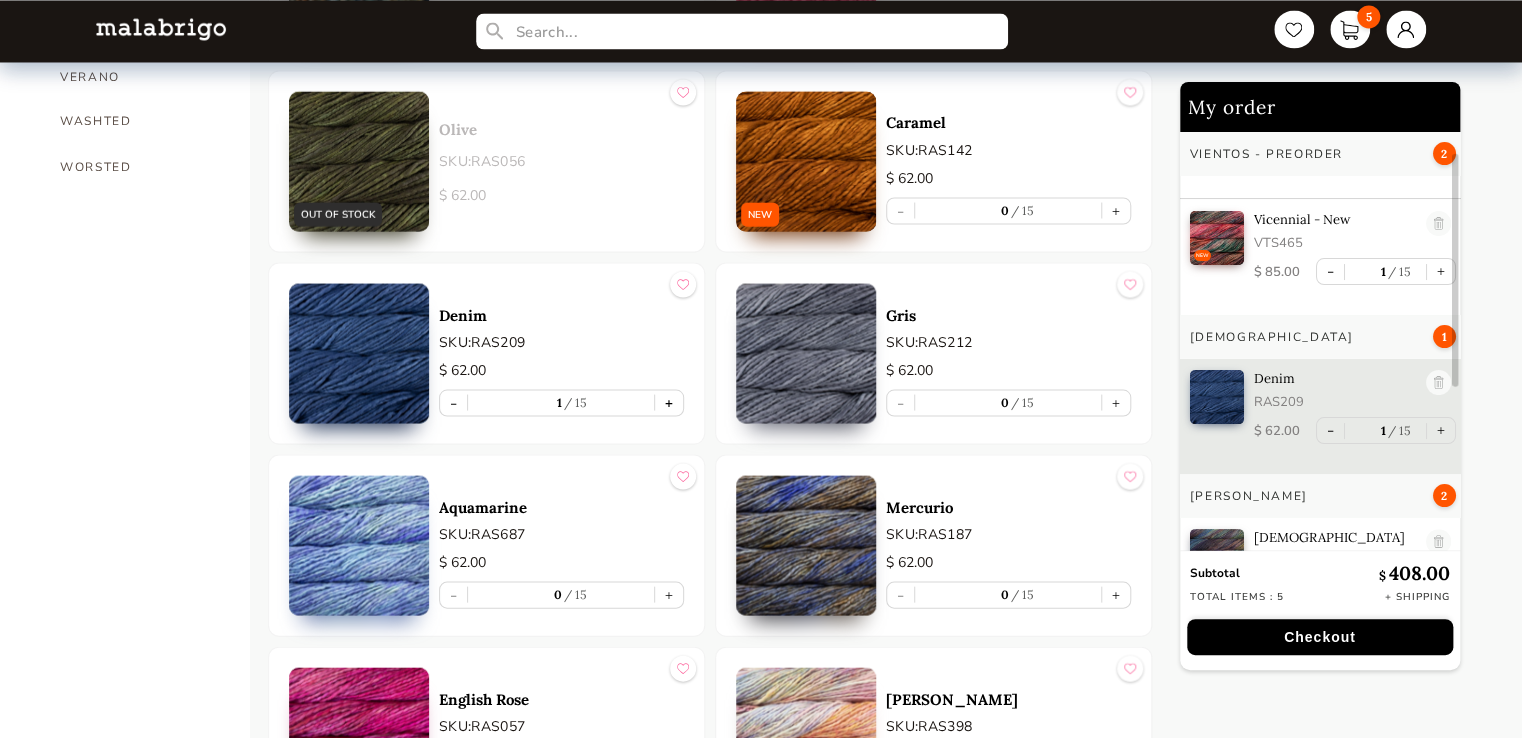 scroll, scrollTop: 0, scrollLeft: 0, axis: both 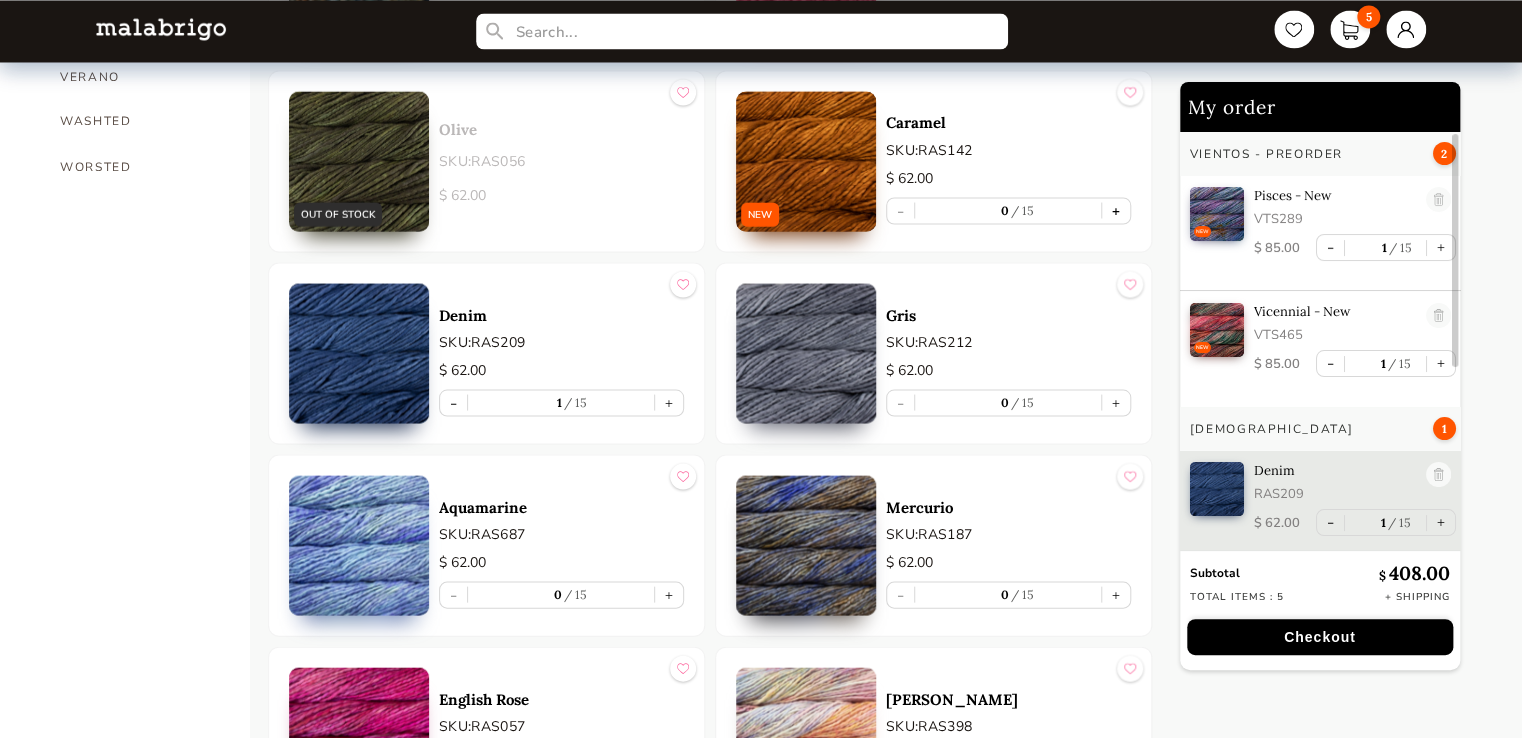 click on "+" at bounding box center [1116, 210] 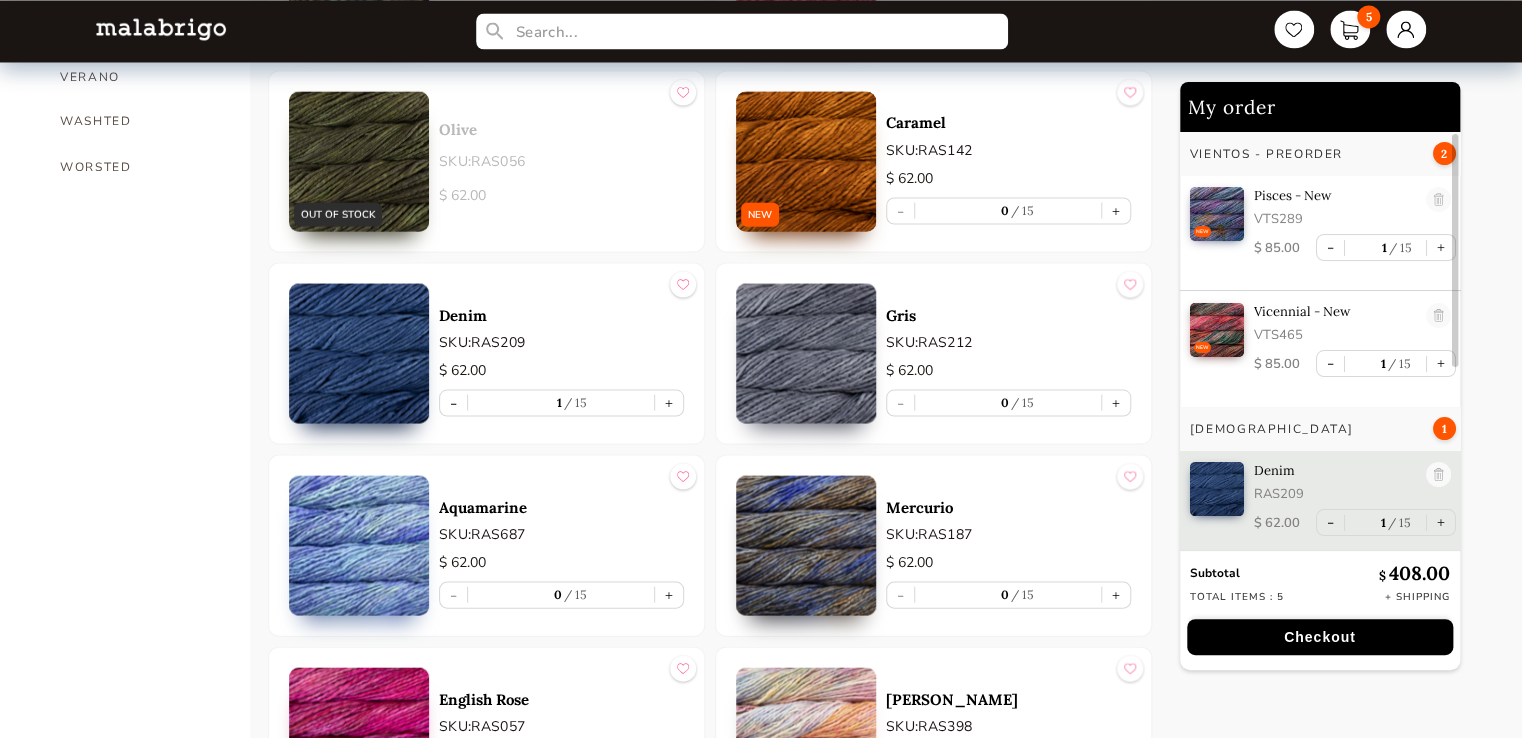 type on "1" 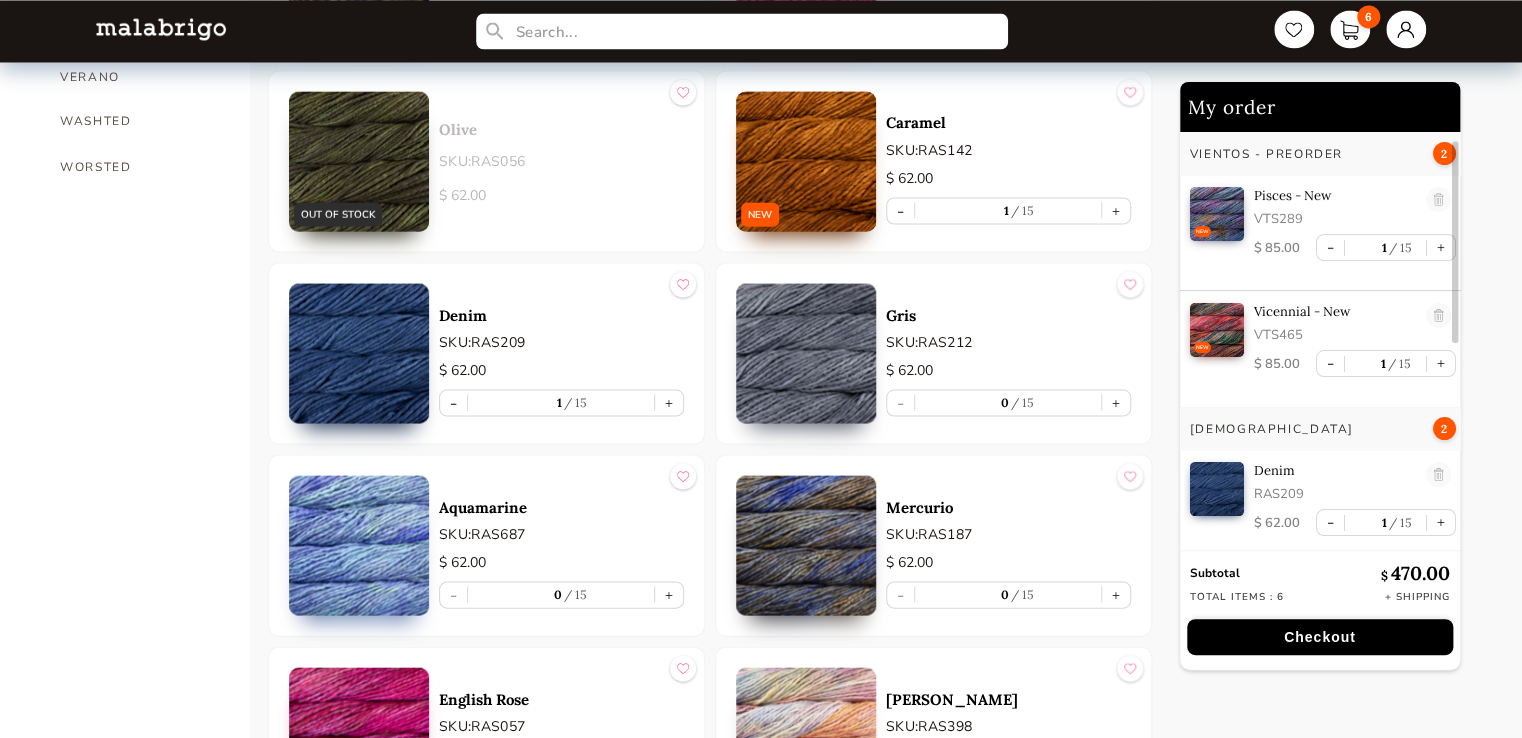 scroll, scrollTop: 5, scrollLeft: 0, axis: vertical 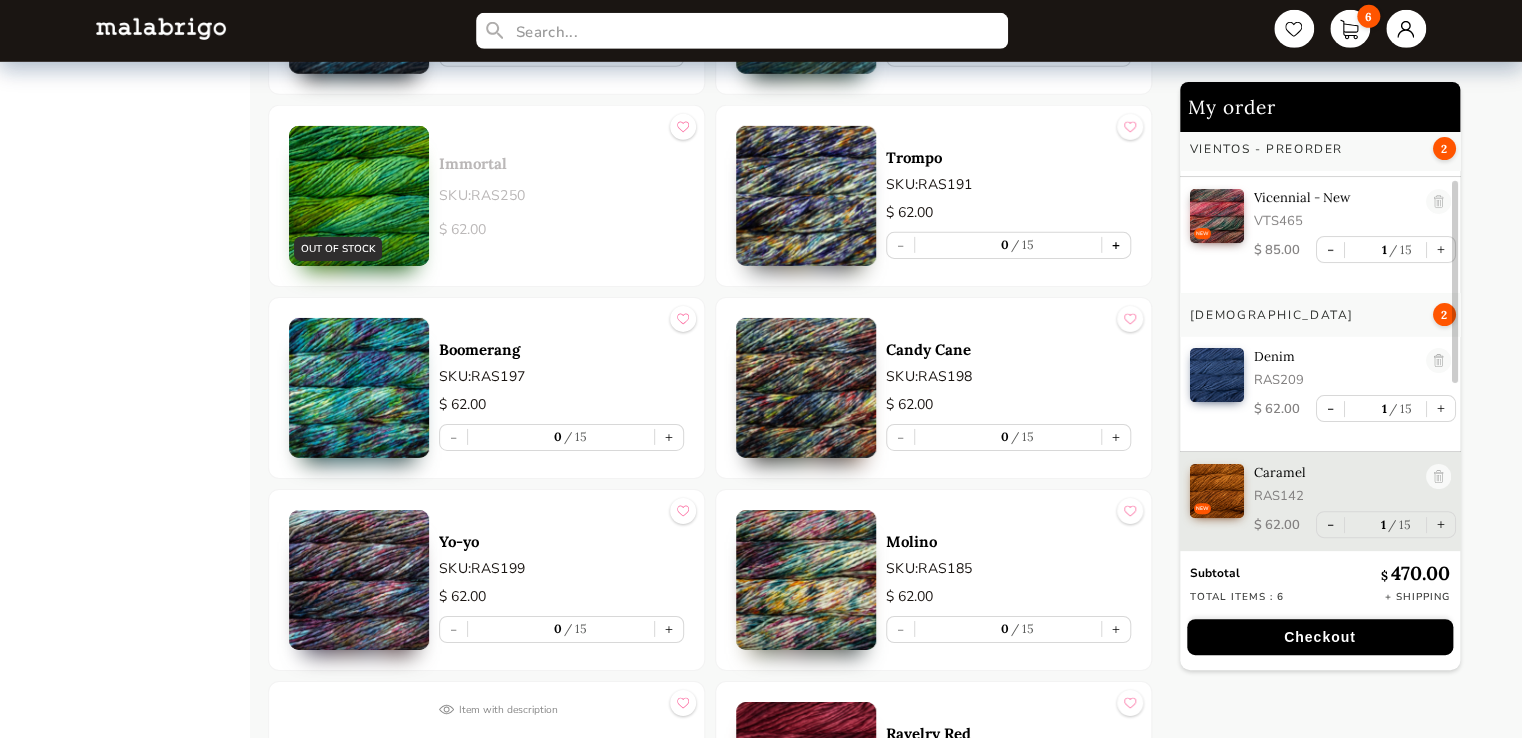 click on "+" at bounding box center [1116, 245] 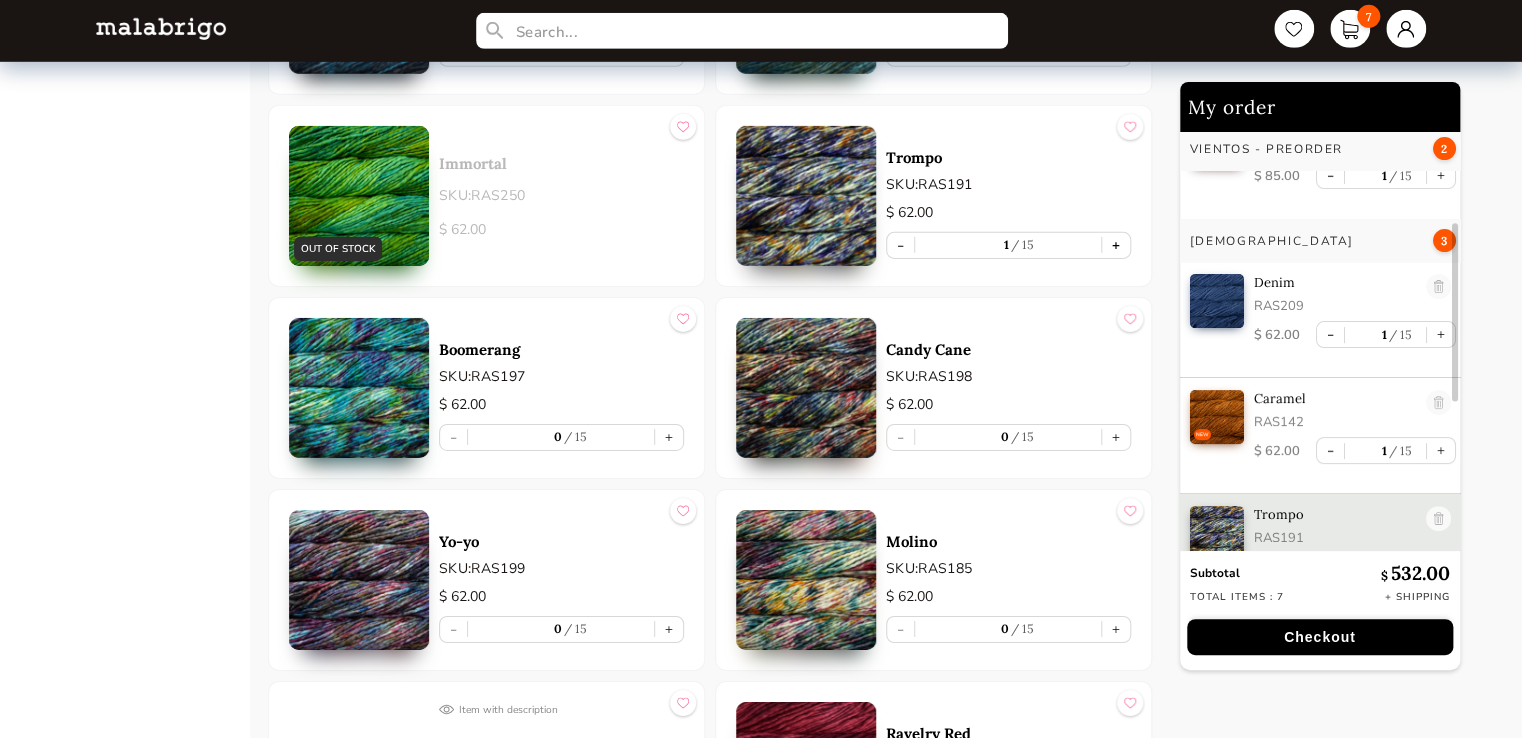 scroll, scrollTop: 225, scrollLeft: 0, axis: vertical 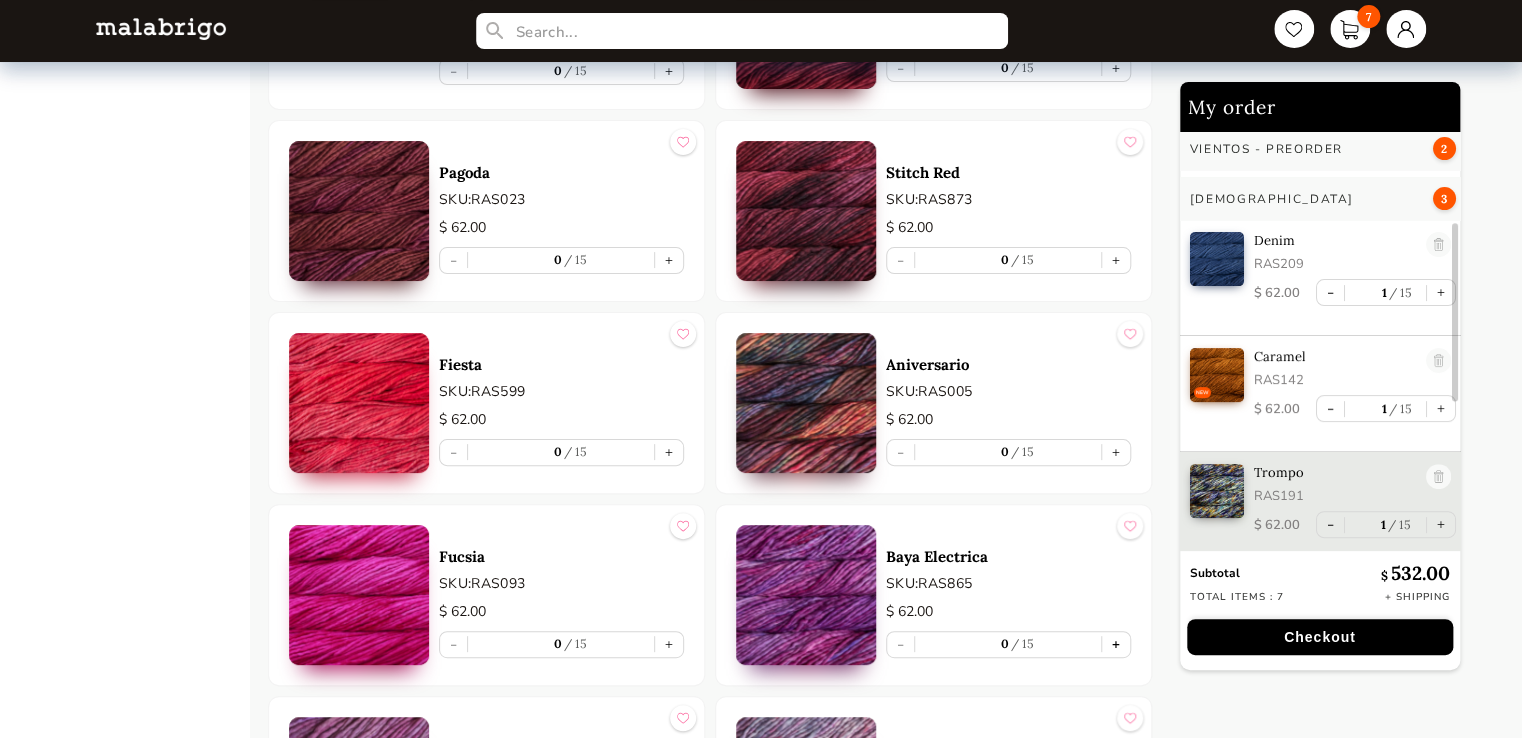 click on "+" at bounding box center (1116, 644) 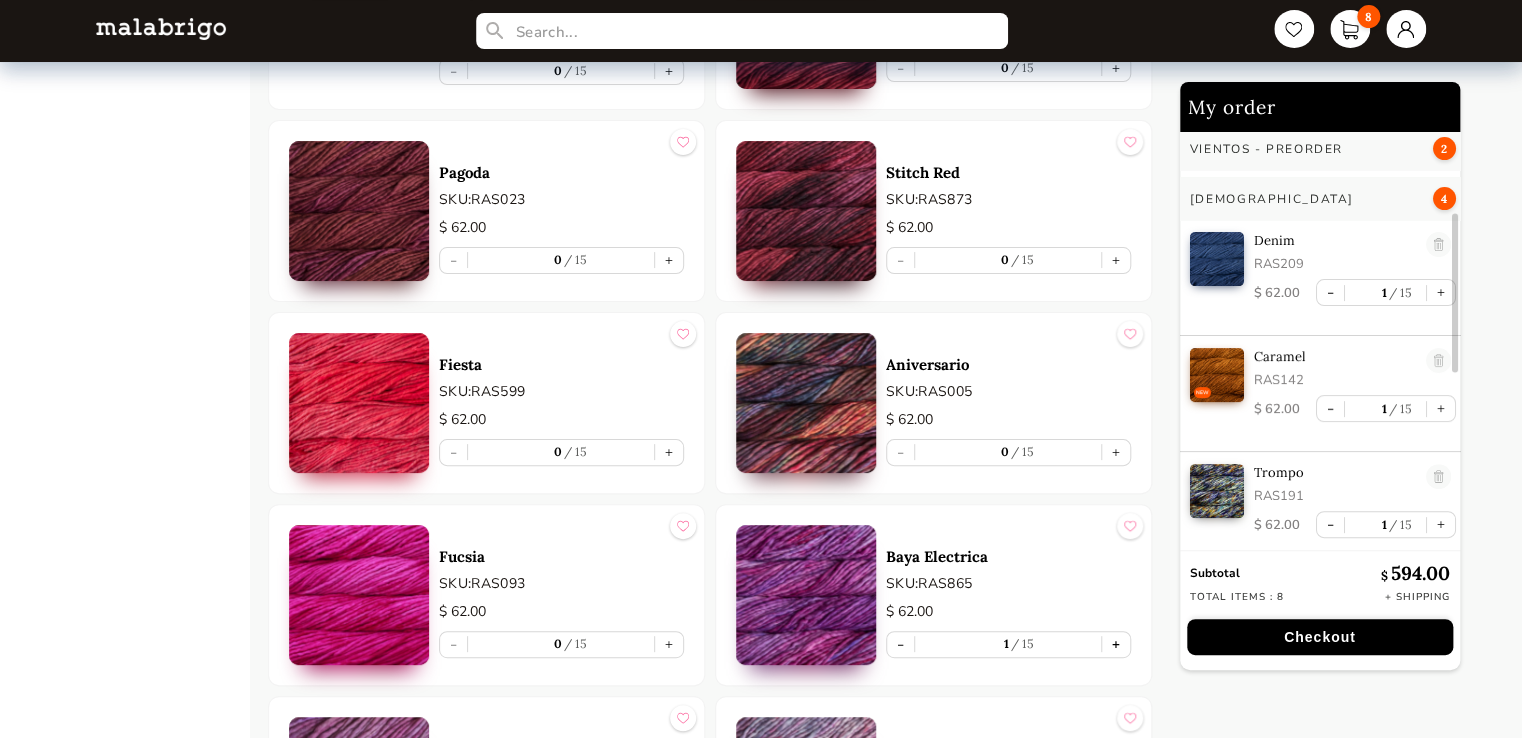 type on "1" 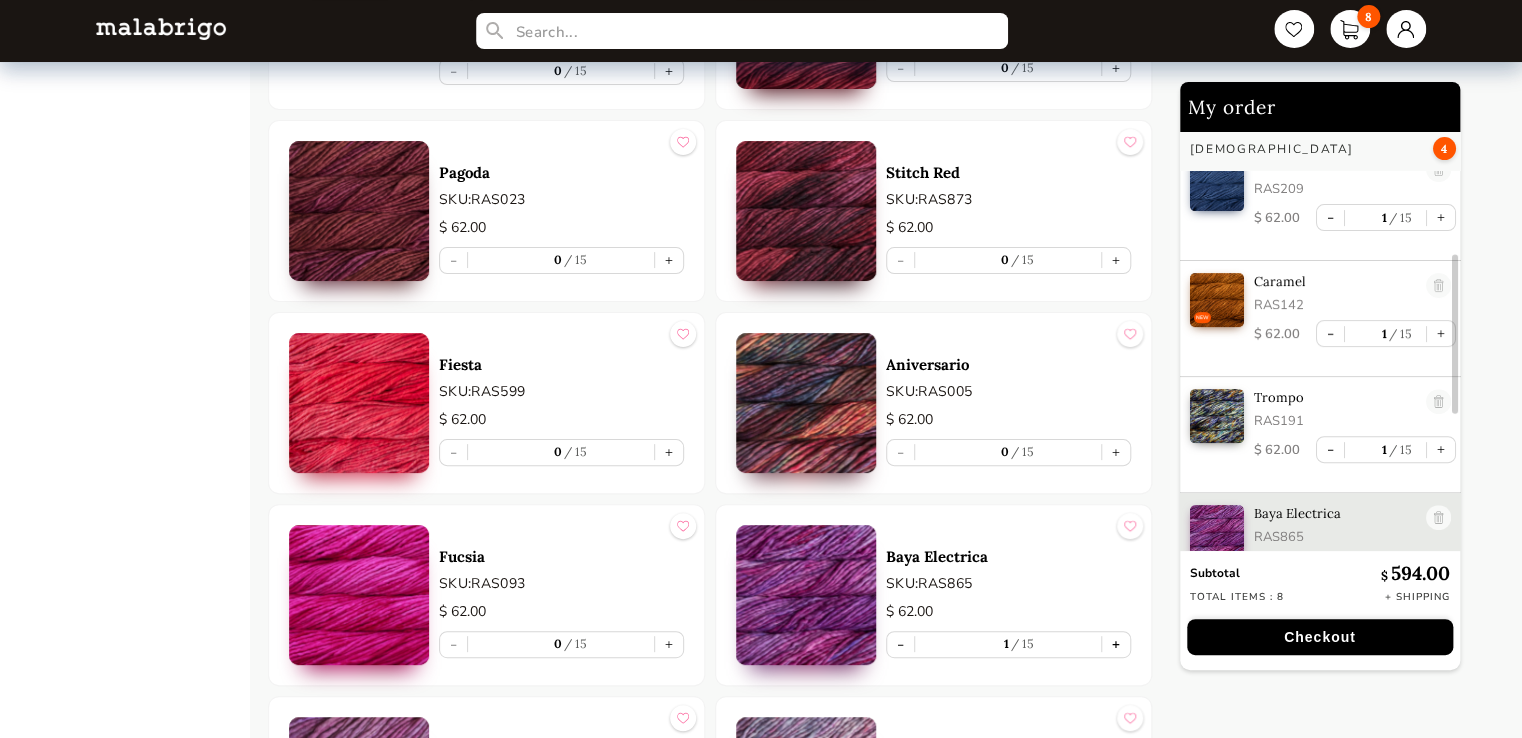 scroll, scrollTop: 341, scrollLeft: 0, axis: vertical 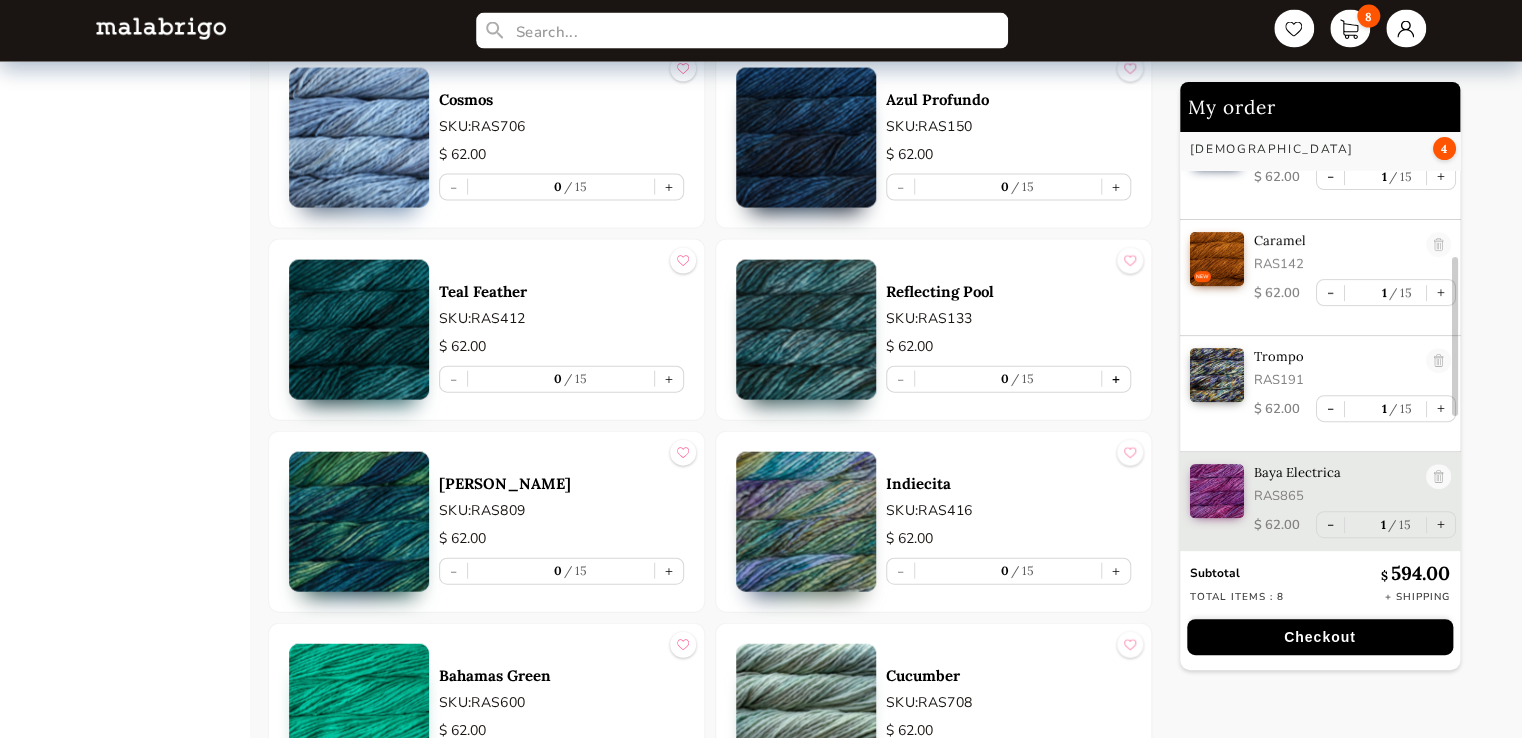click on "+" at bounding box center [1116, 379] 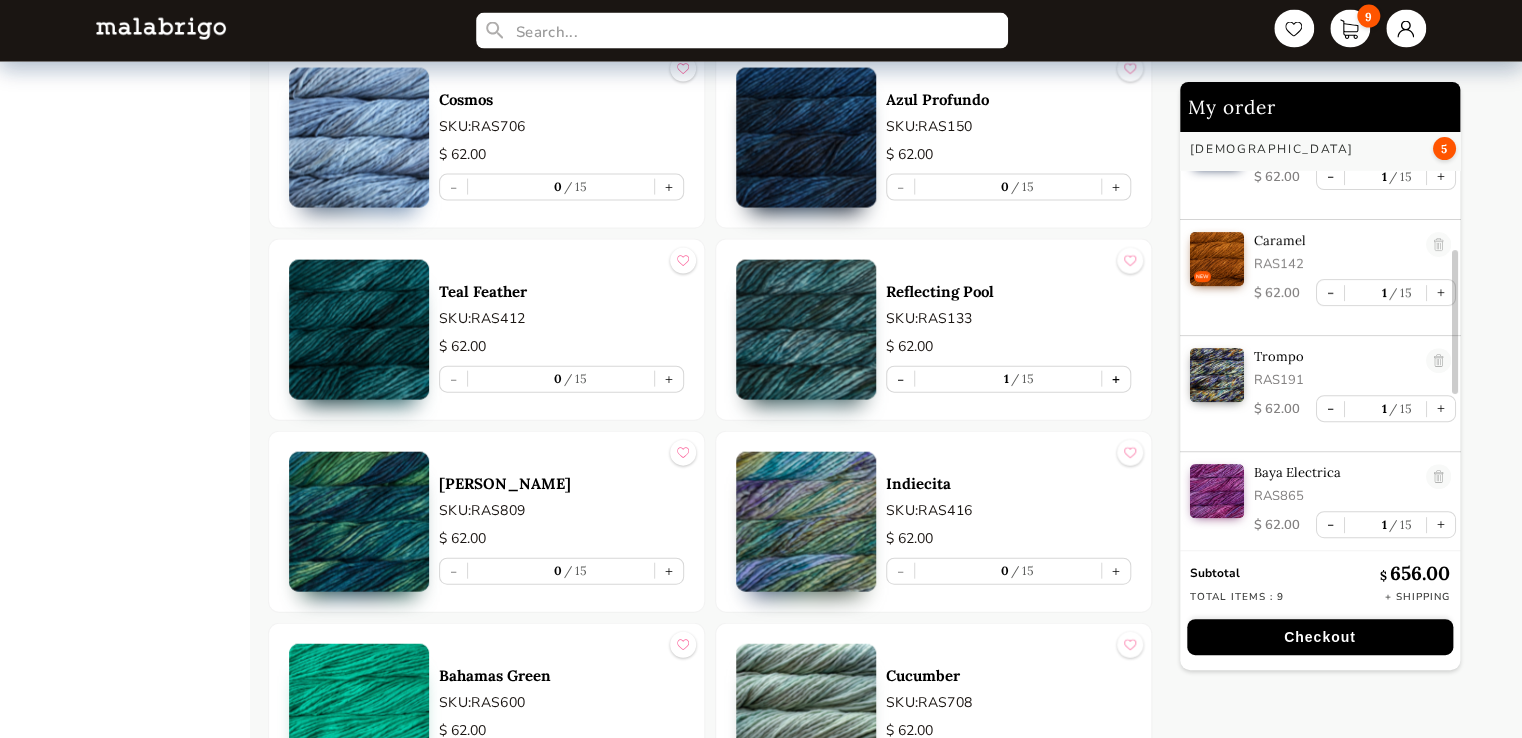 scroll, scrollTop: 457, scrollLeft: 0, axis: vertical 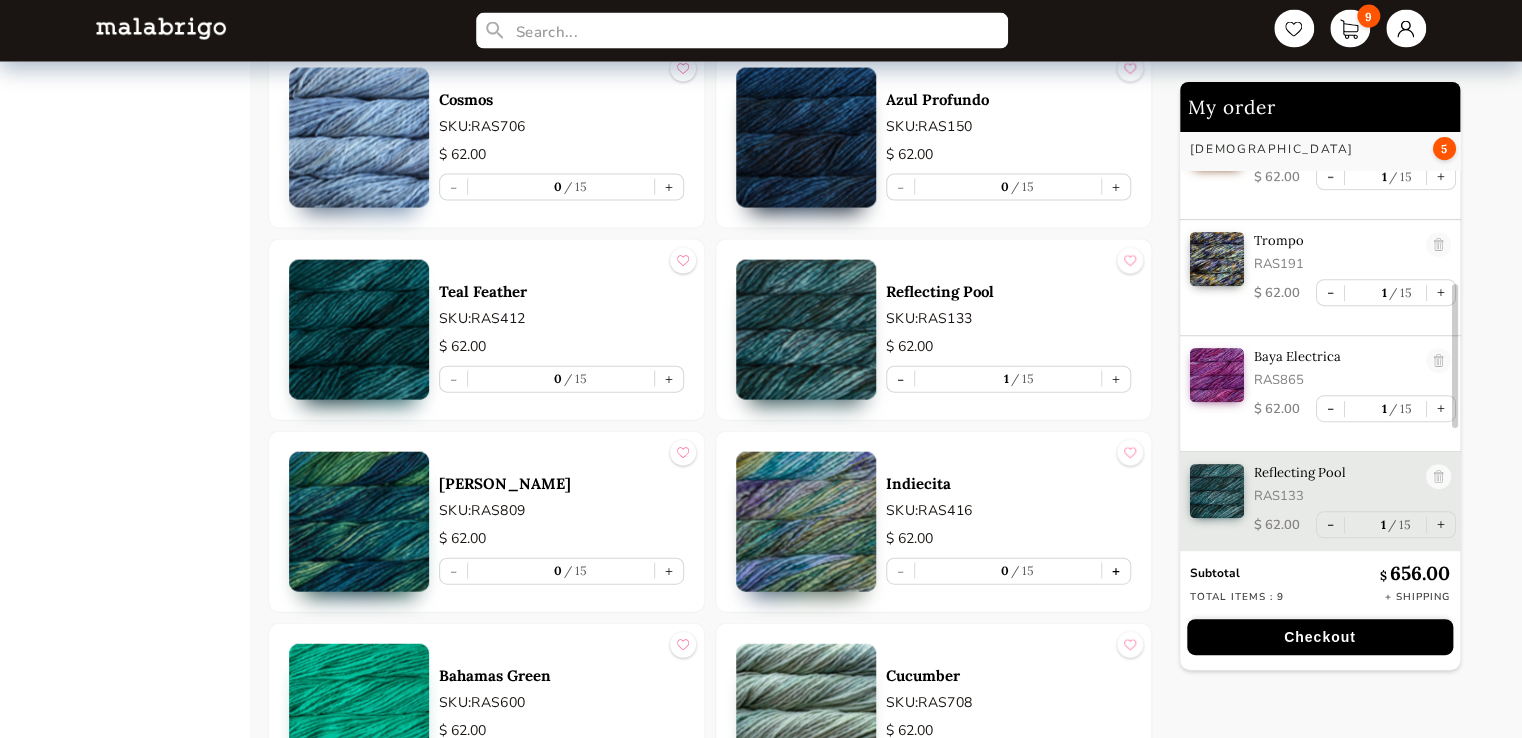click on "+" at bounding box center [1116, 571] 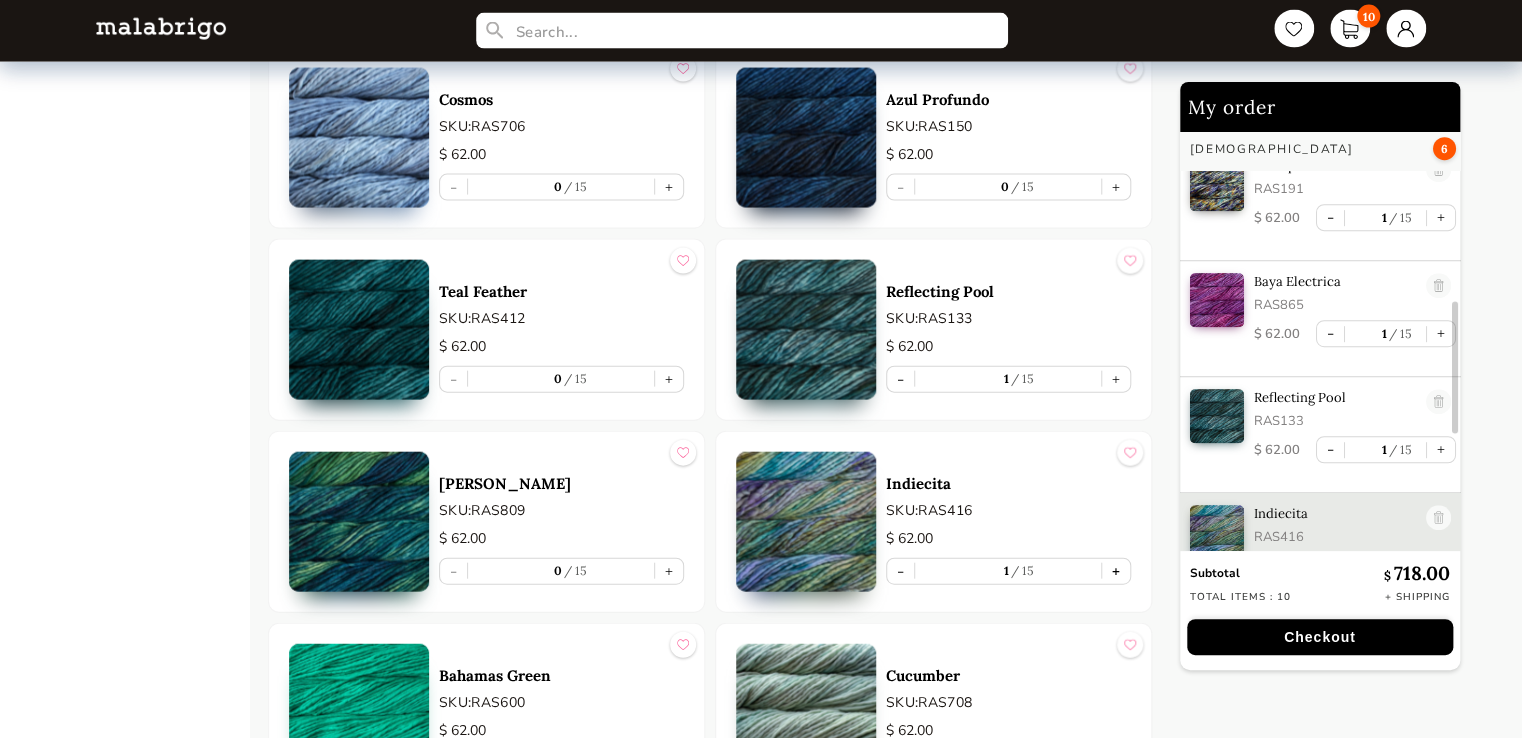 scroll, scrollTop: 573, scrollLeft: 0, axis: vertical 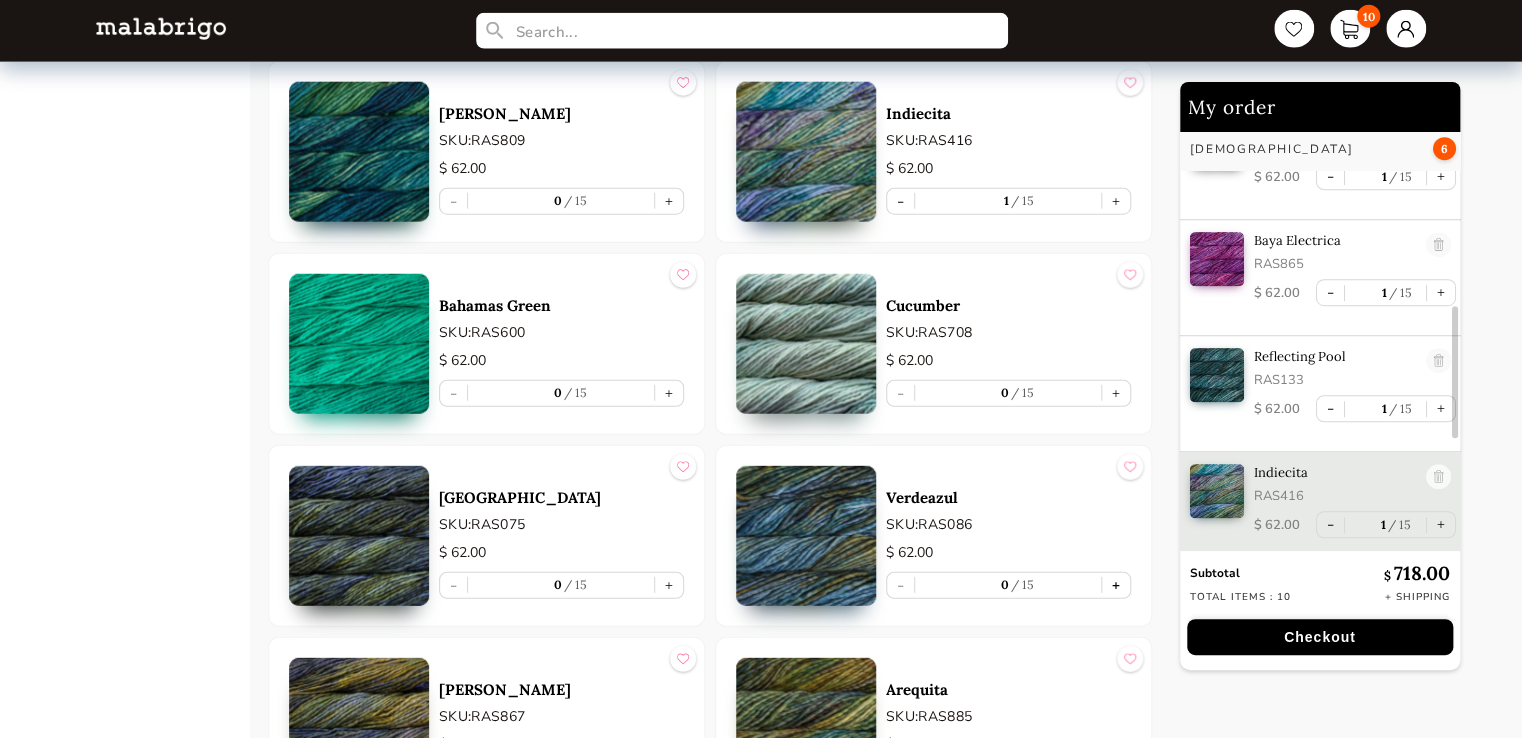 click on "+" at bounding box center [1116, 585] 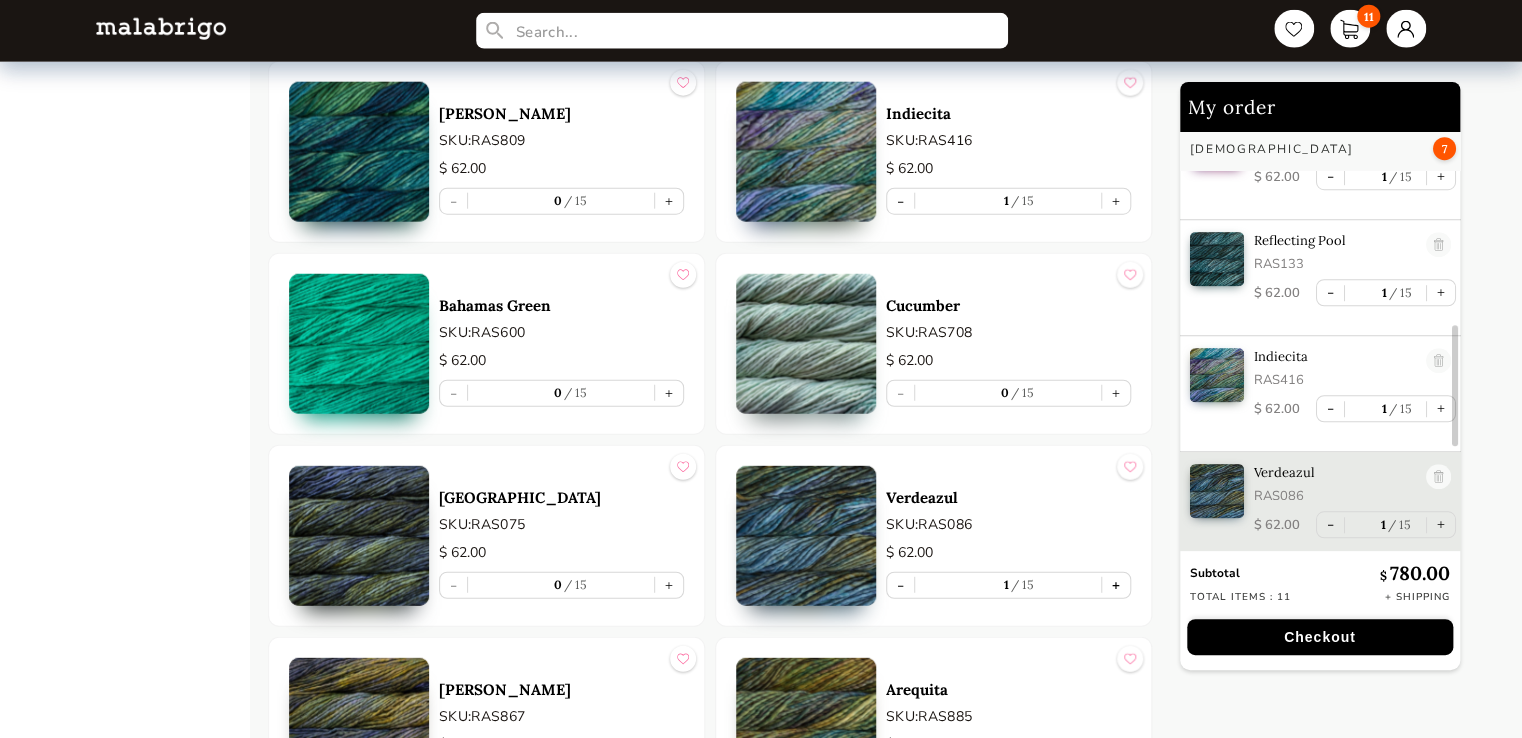 click on "+" at bounding box center (1116, 585) 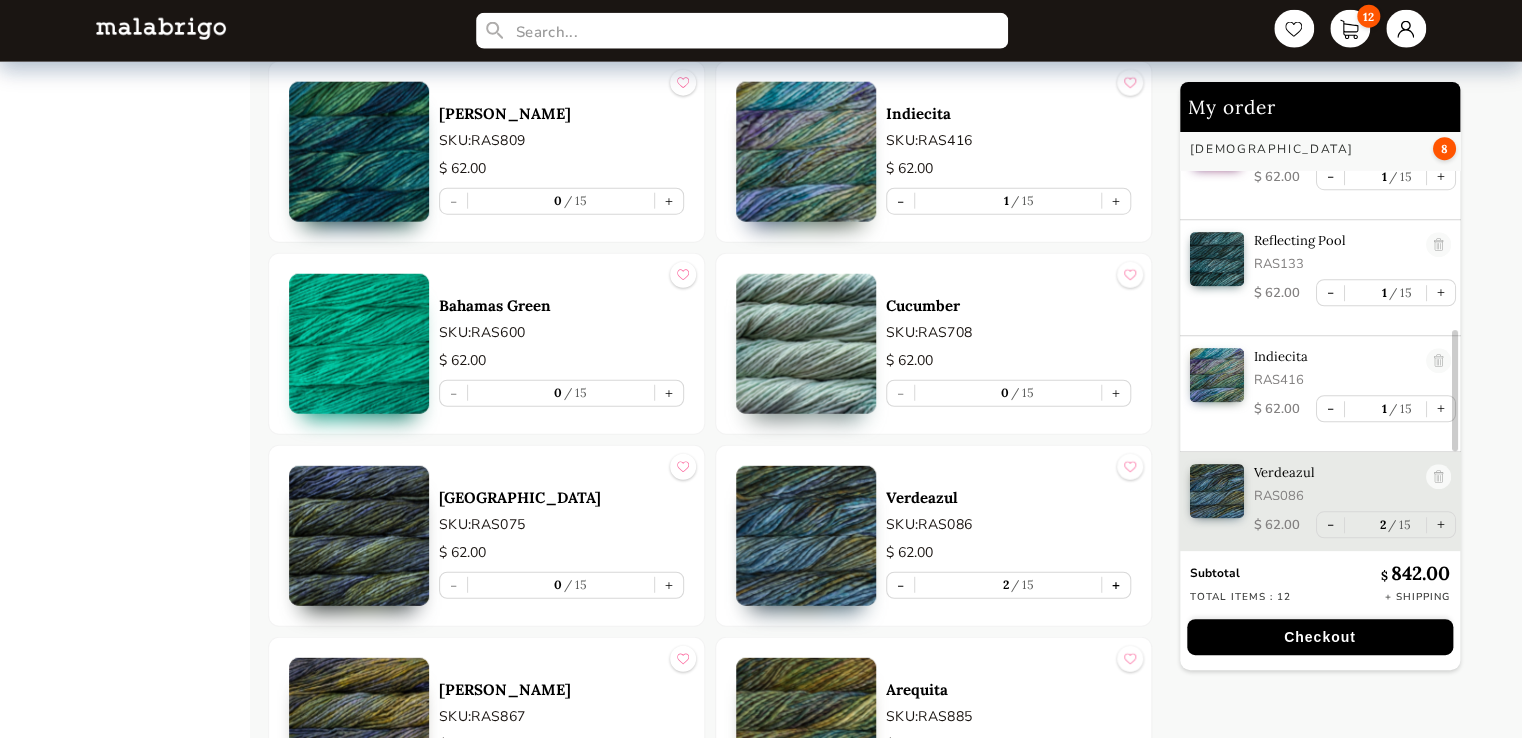 scroll, scrollTop: 706, scrollLeft: 0, axis: vertical 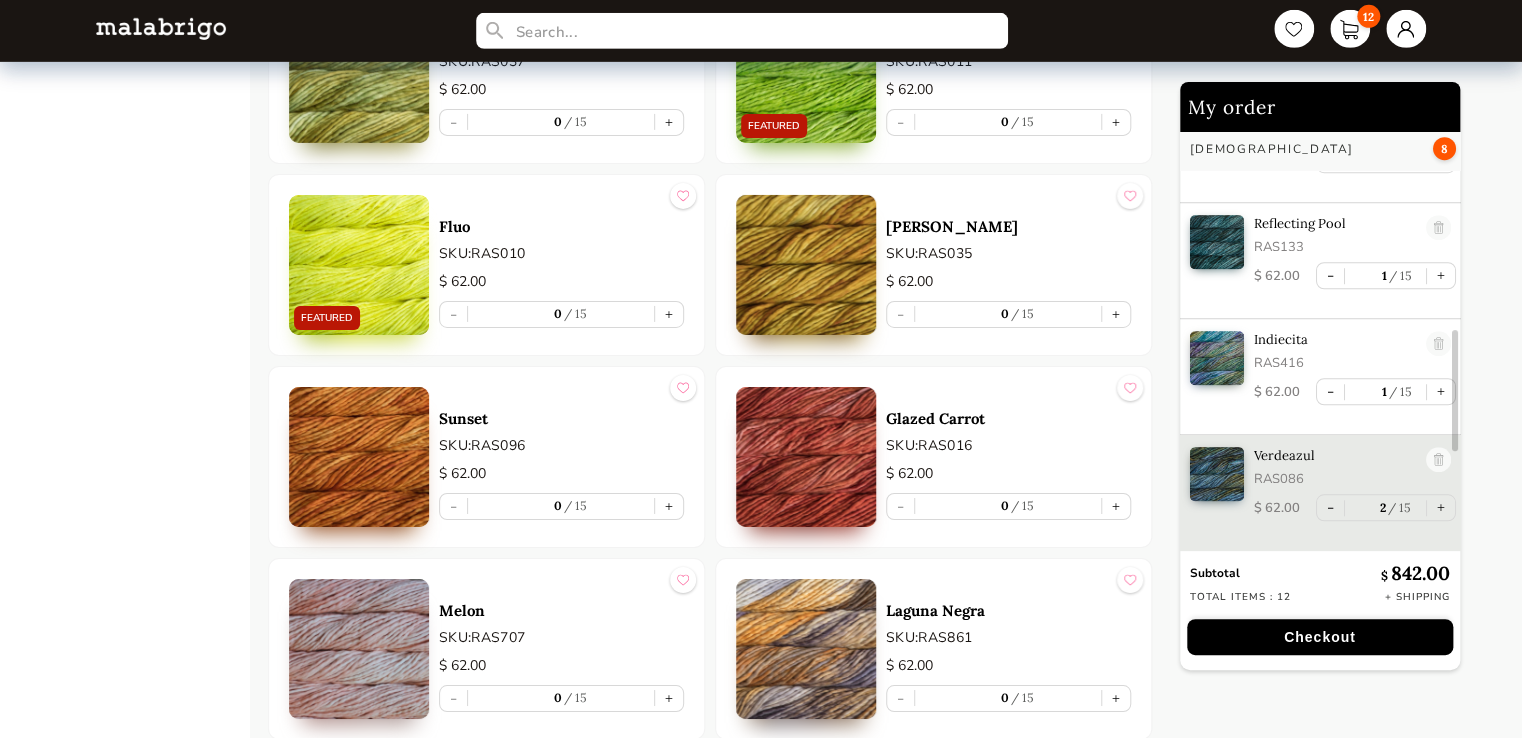 click on "+" at bounding box center (1116, 314) 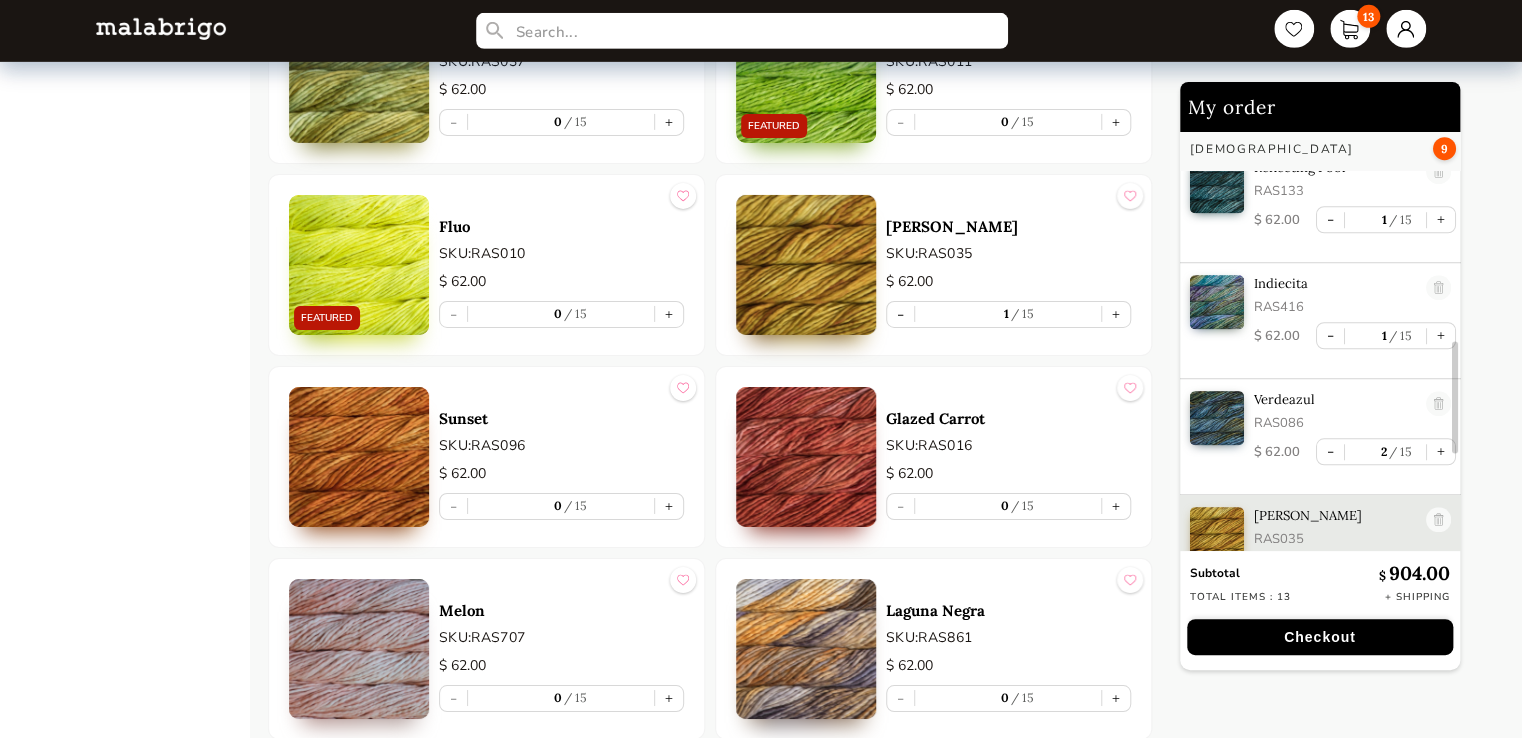 scroll, scrollTop: 805, scrollLeft: 0, axis: vertical 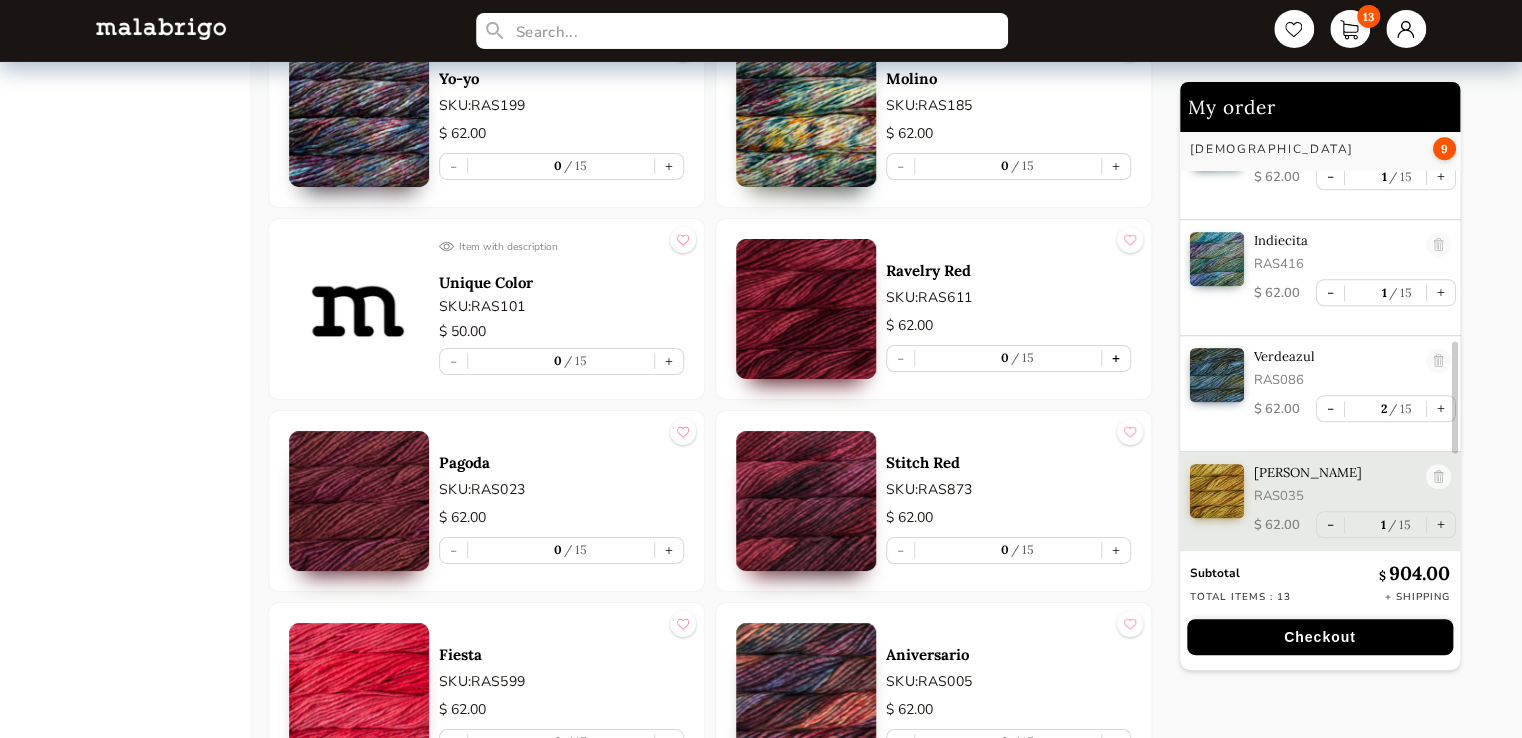 click on "+" at bounding box center [1116, 358] 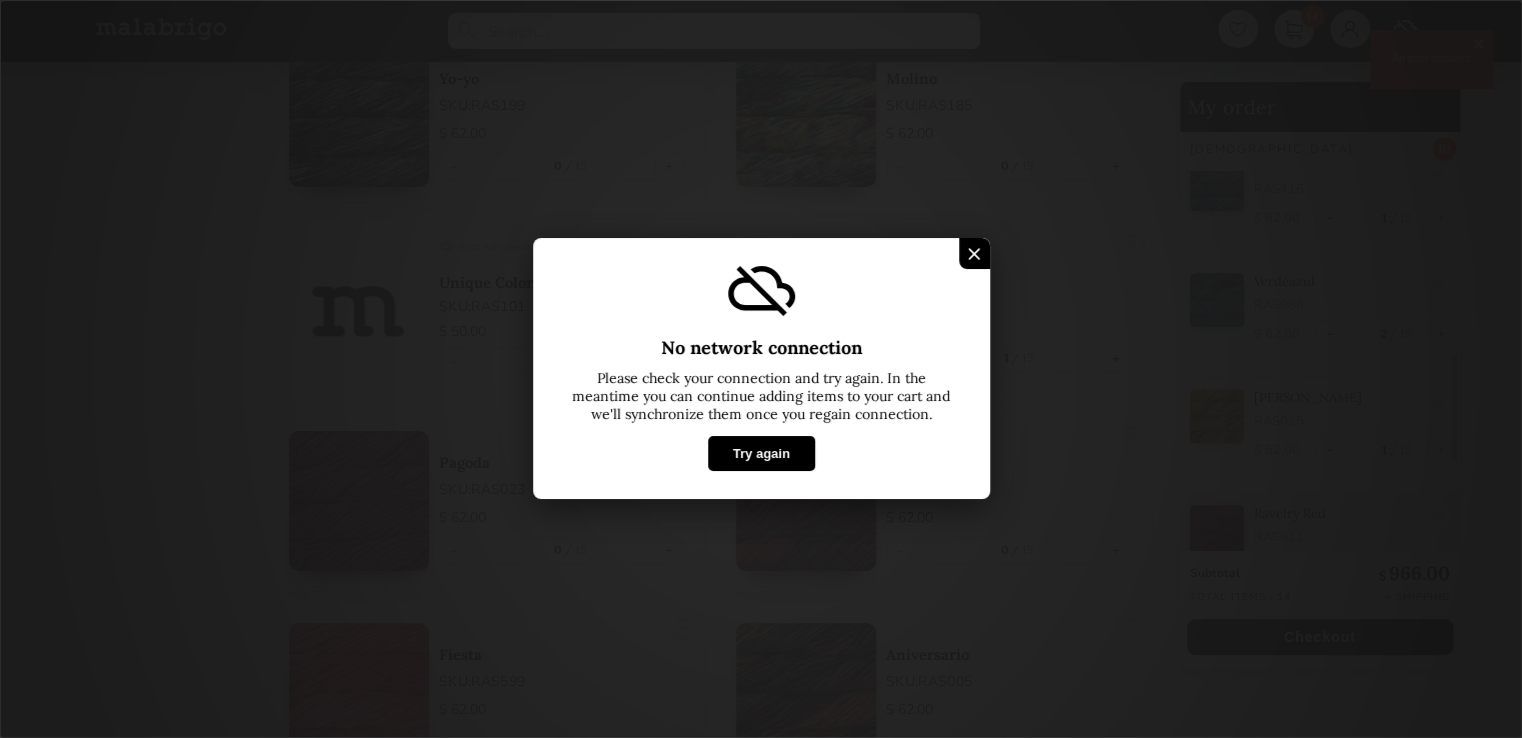 scroll, scrollTop: 921, scrollLeft: 0, axis: vertical 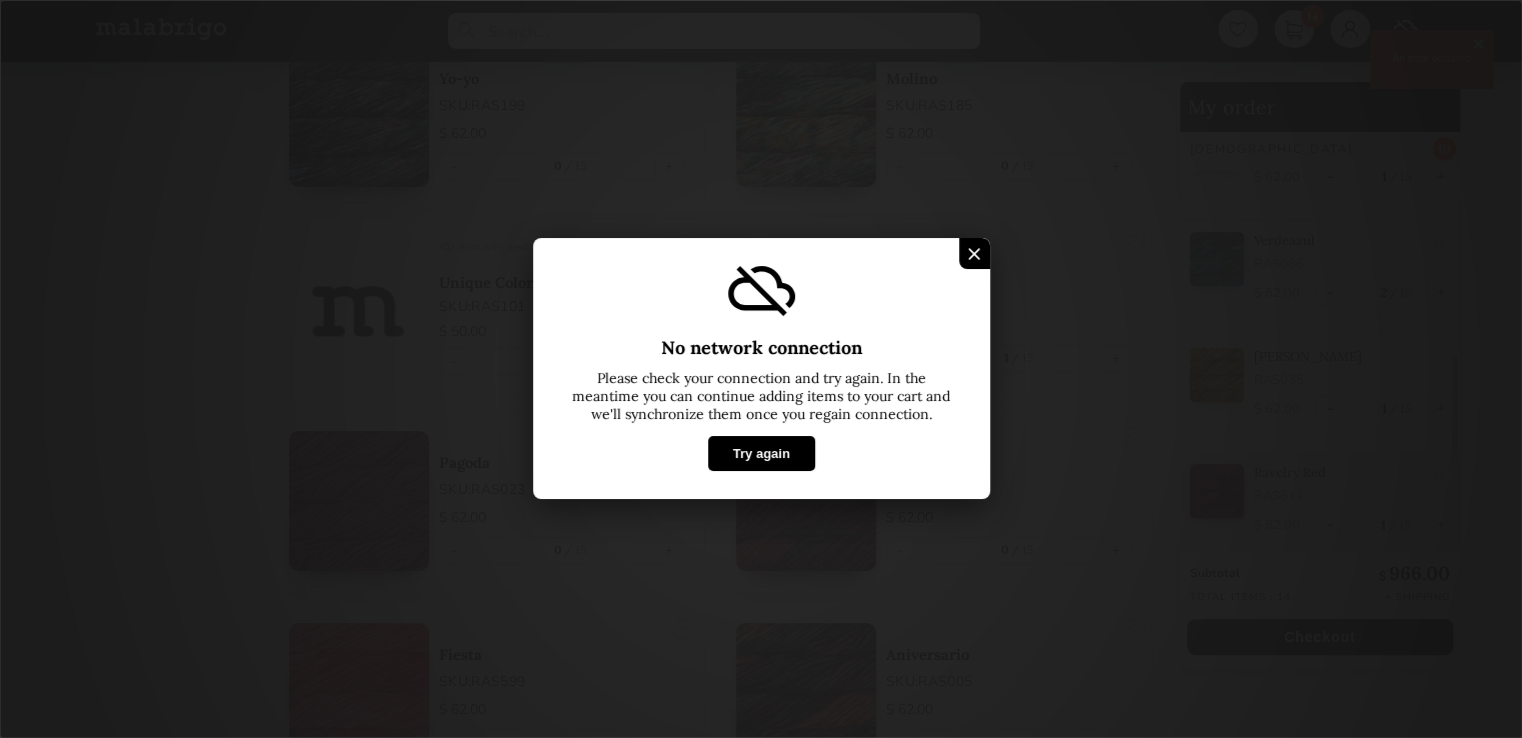 click on "Try again" at bounding box center (760, 454) 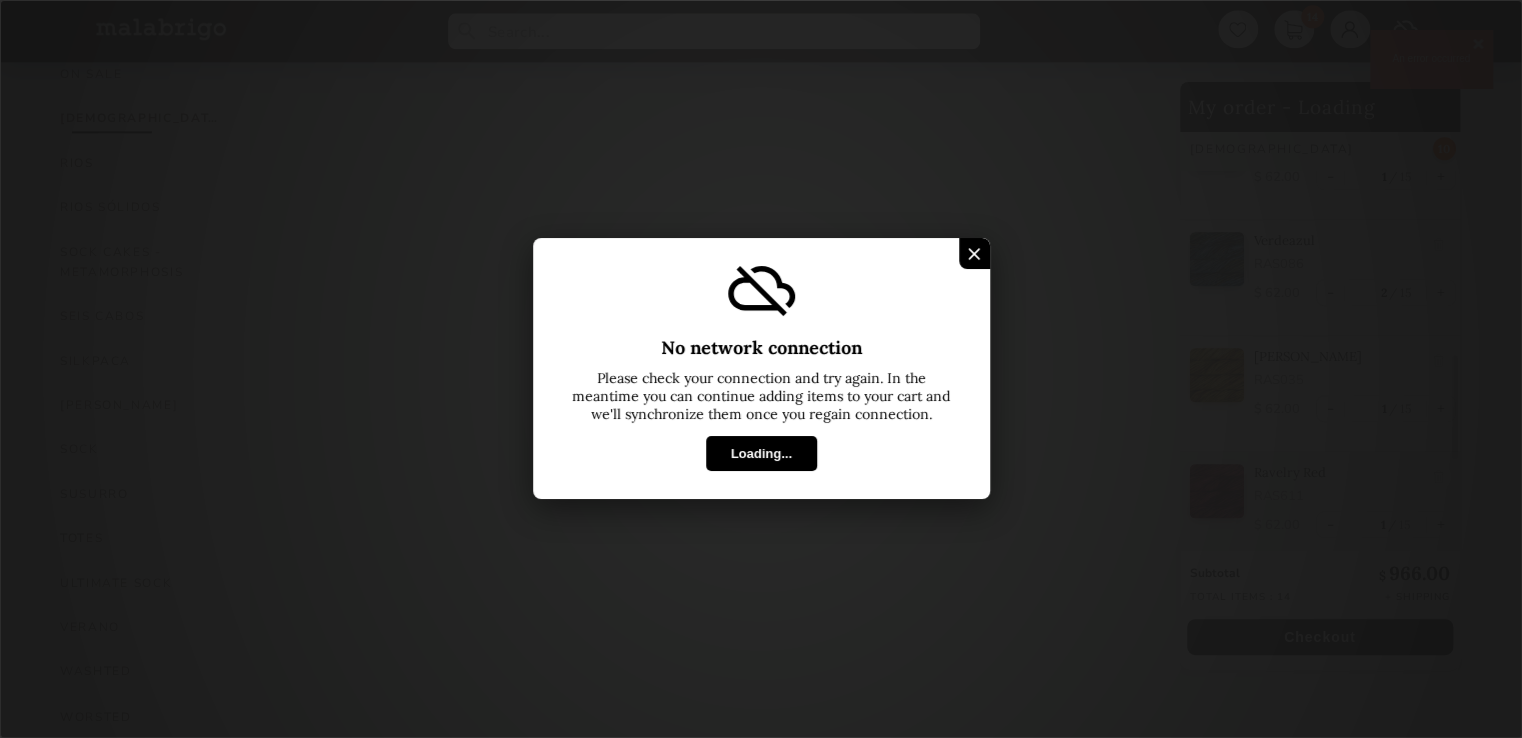 select on "INDEX" 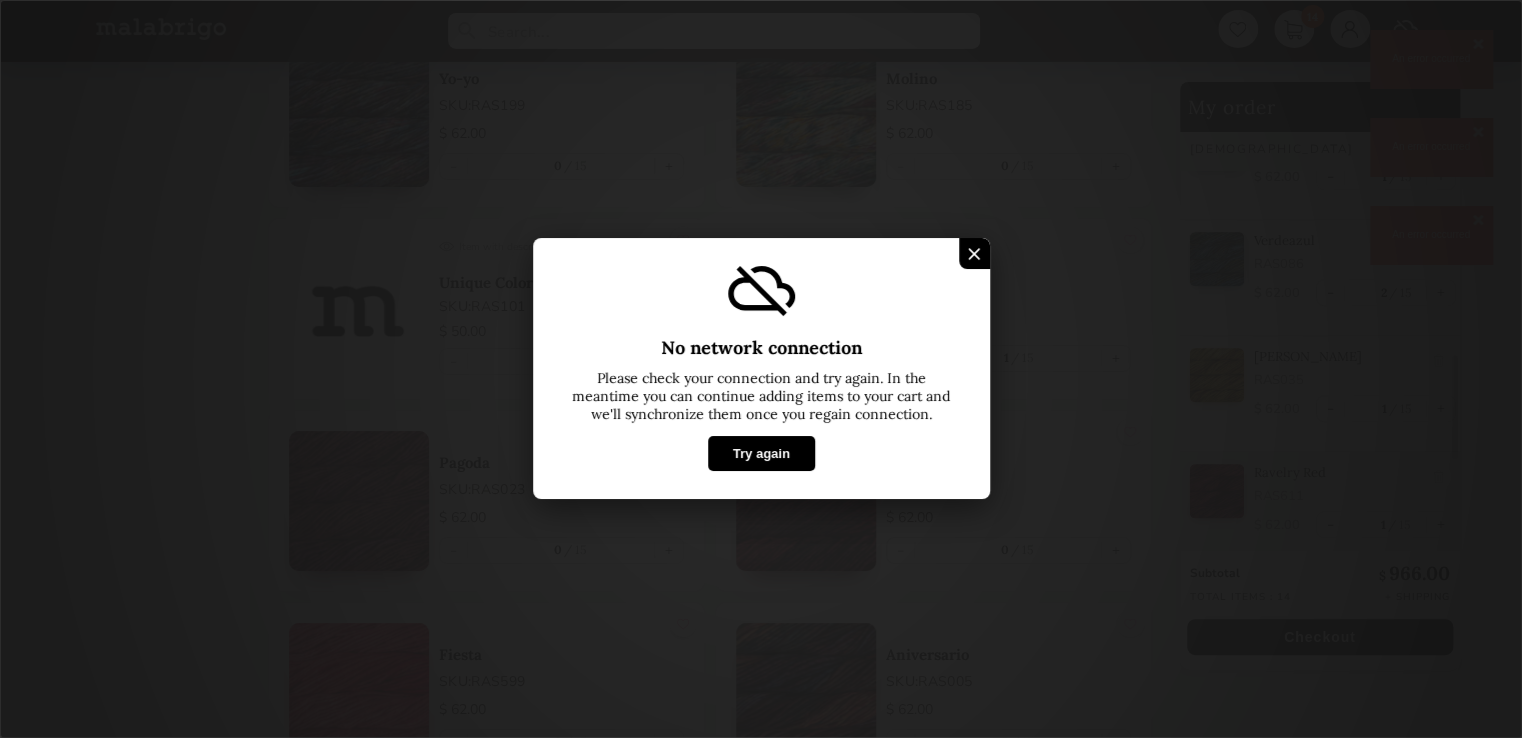 click on "Try again" at bounding box center [760, 454] 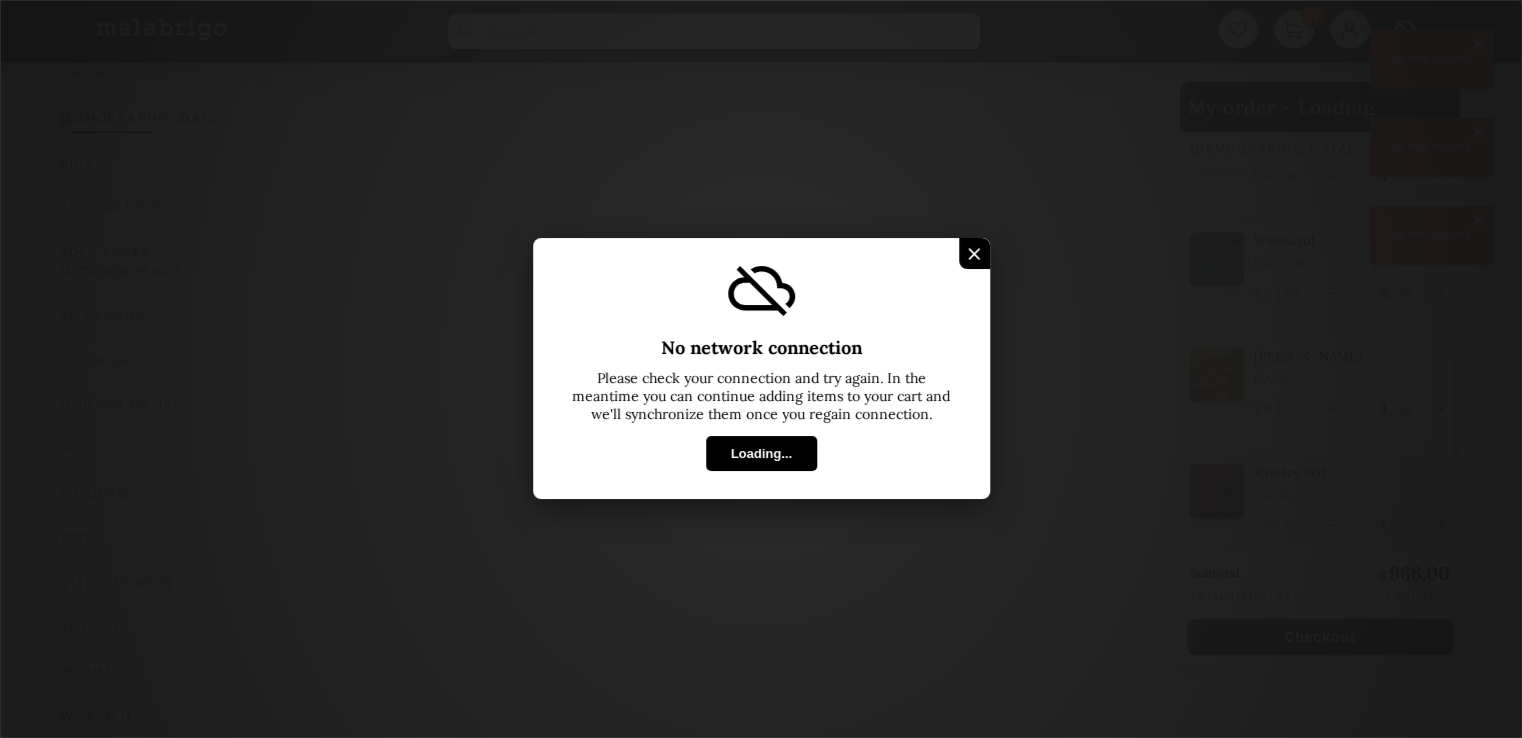 scroll, scrollTop: 1201, scrollLeft: 0, axis: vertical 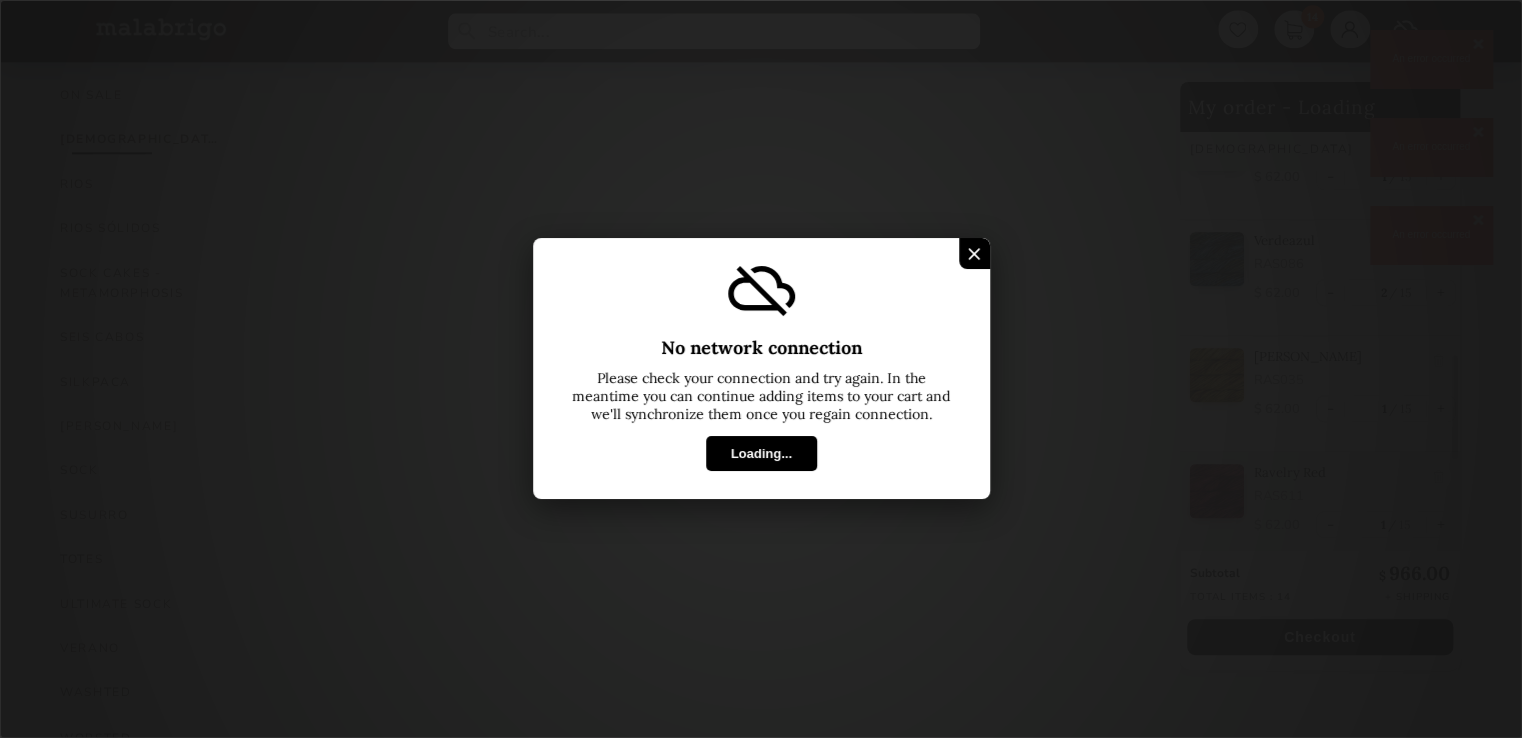 select on "INDEX" 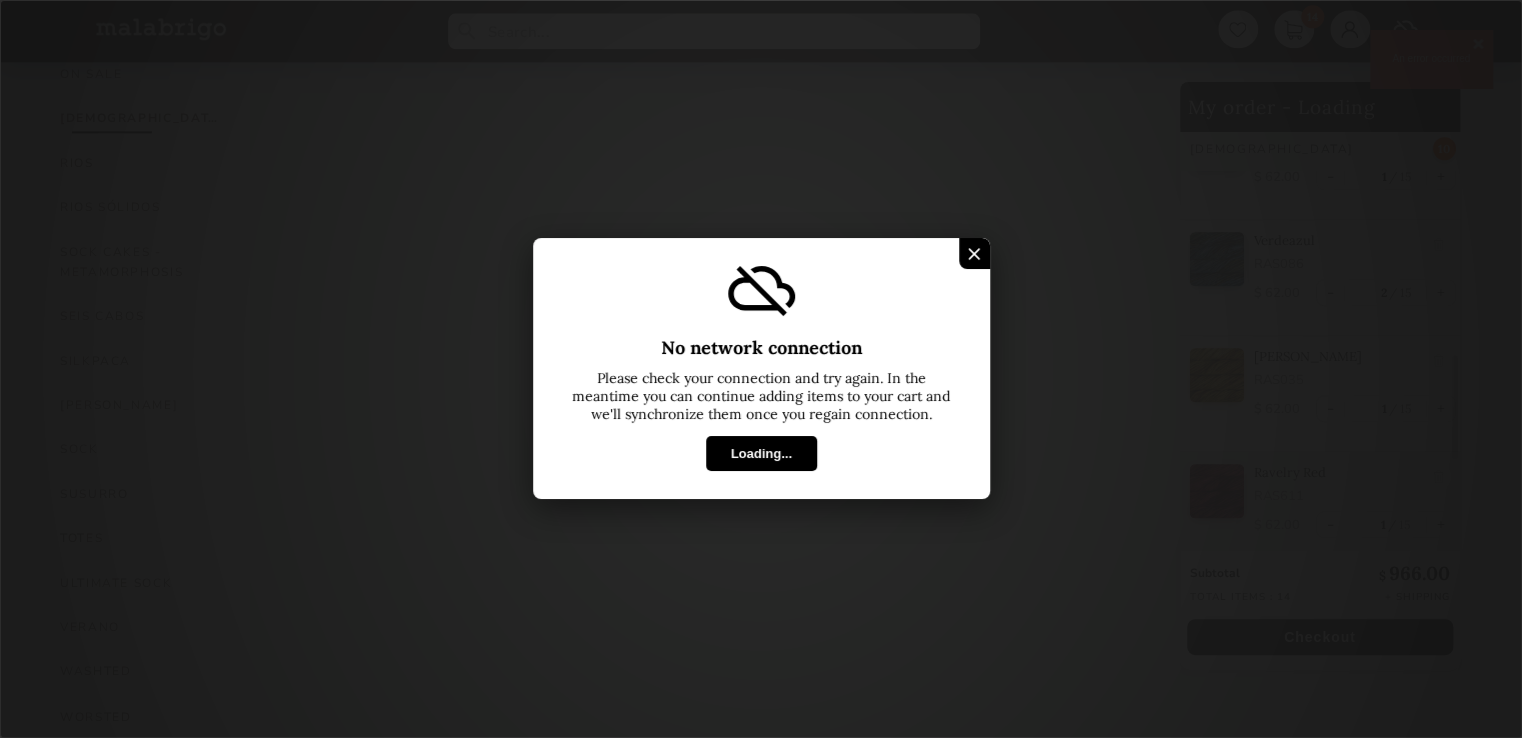 scroll, scrollTop: 1201, scrollLeft: 0, axis: vertical 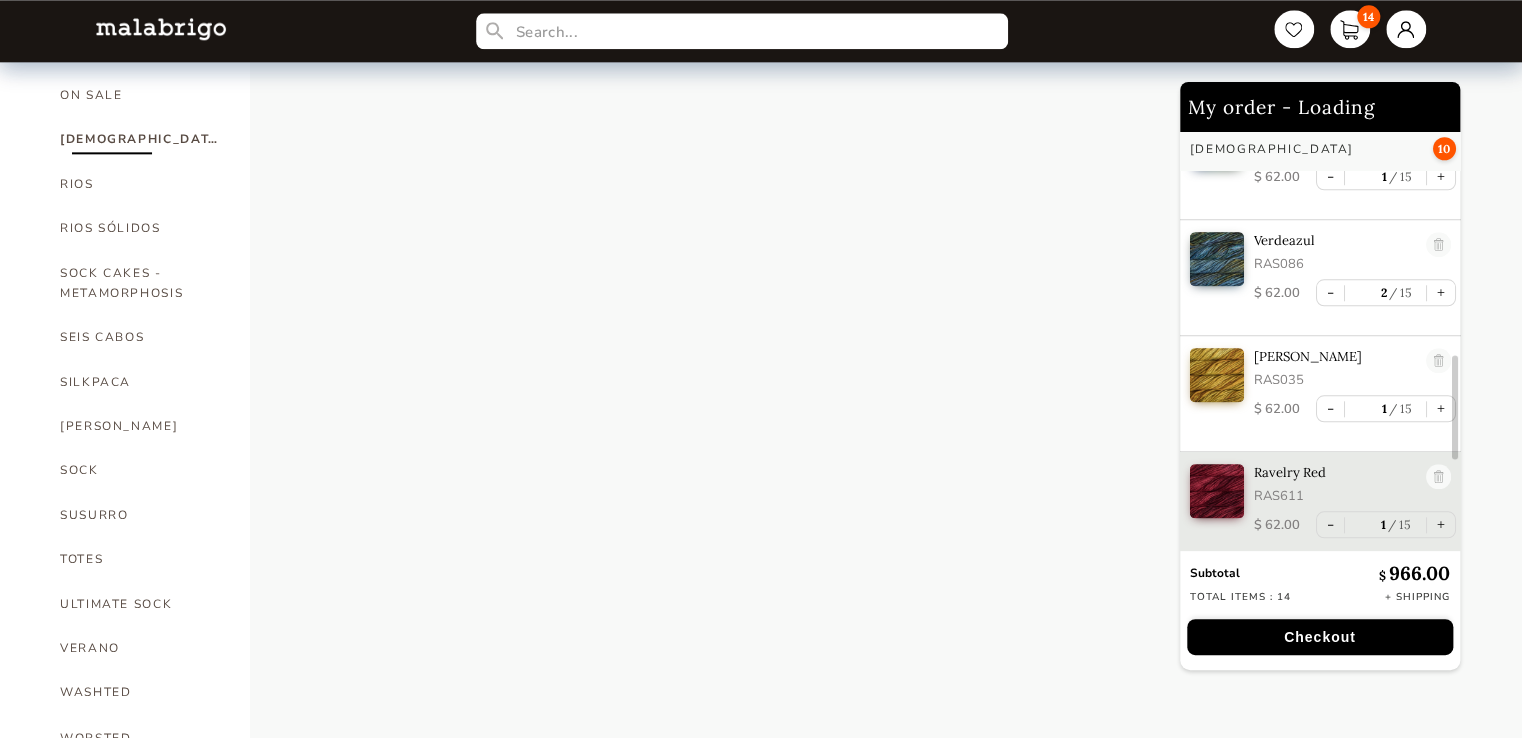 select on "INDEX" 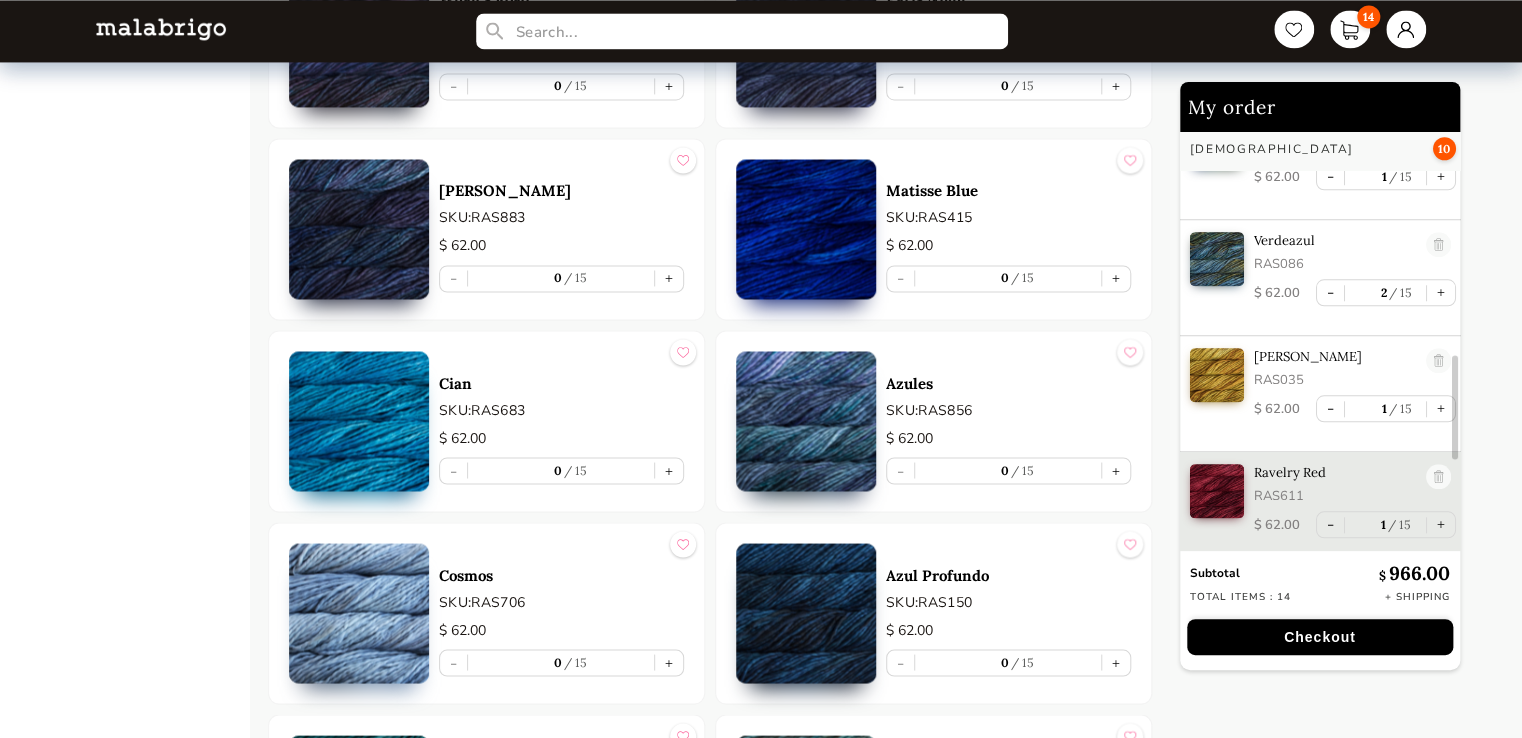 scroll, scrollTop: 5271, scrollLeft: 0, axis: vertical 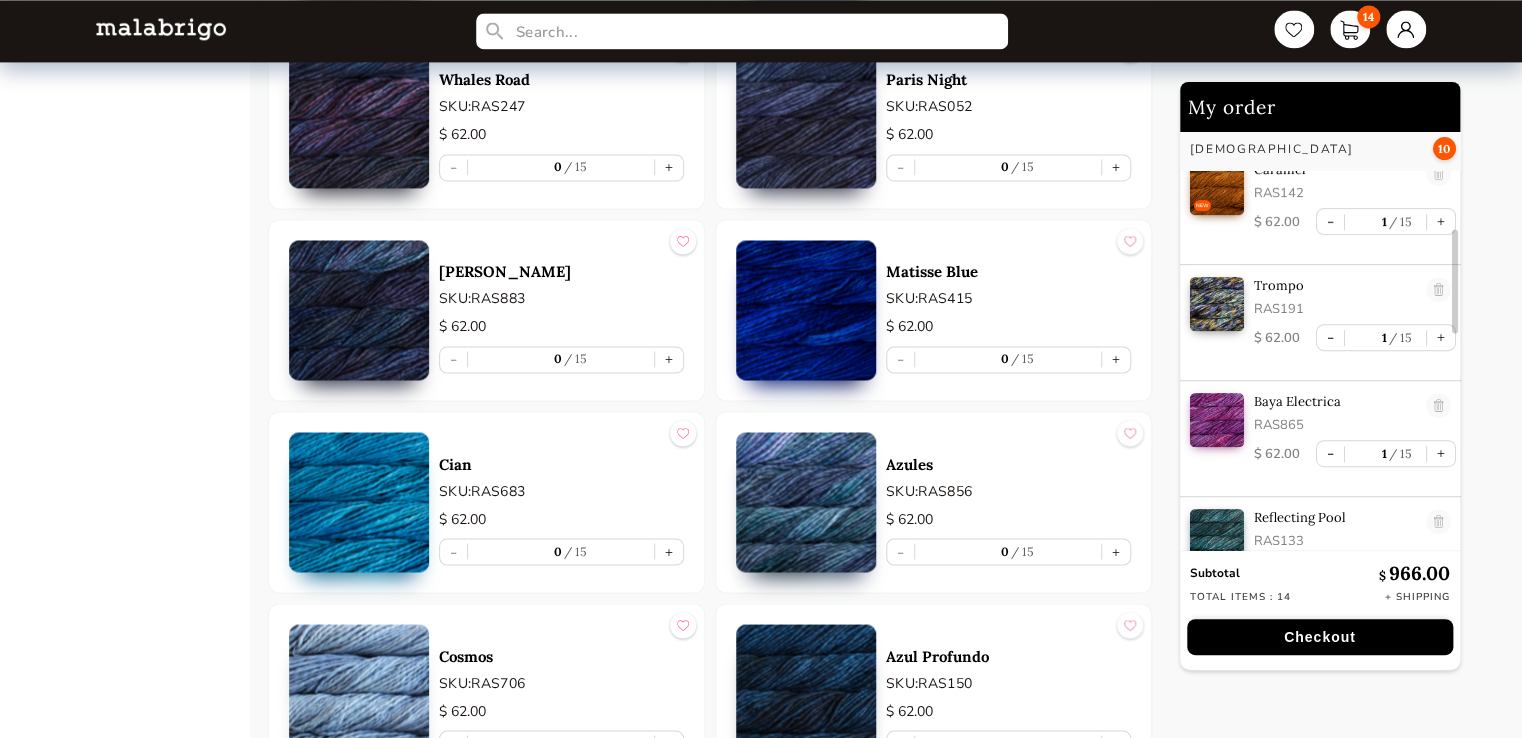 drag, startPoint x: 1453, startPoint y: 414, endPoint x: 1473, endPoint y: 289, distance: 126.58989 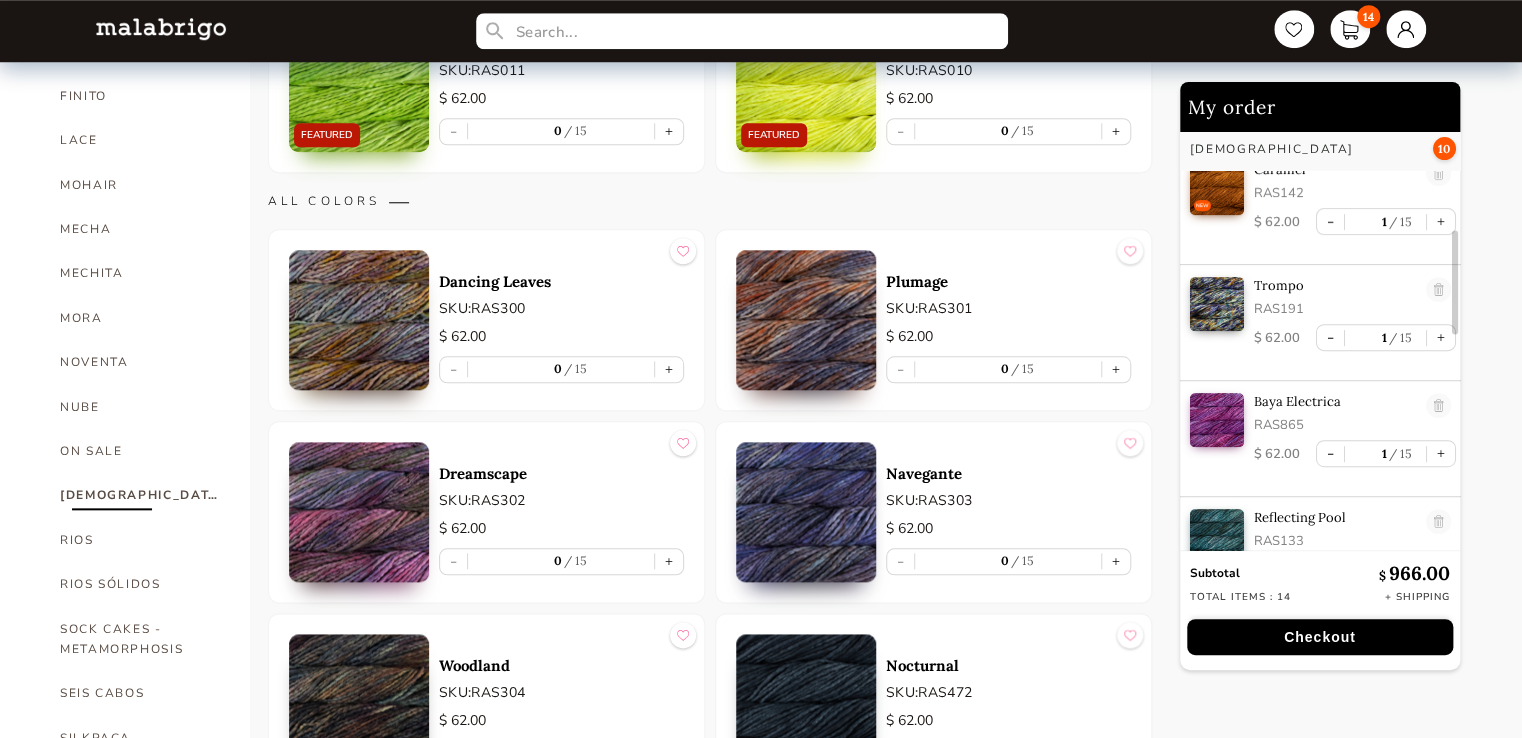 scroll, scrollTop: 856, scrollLeft: 0, axis: vertical 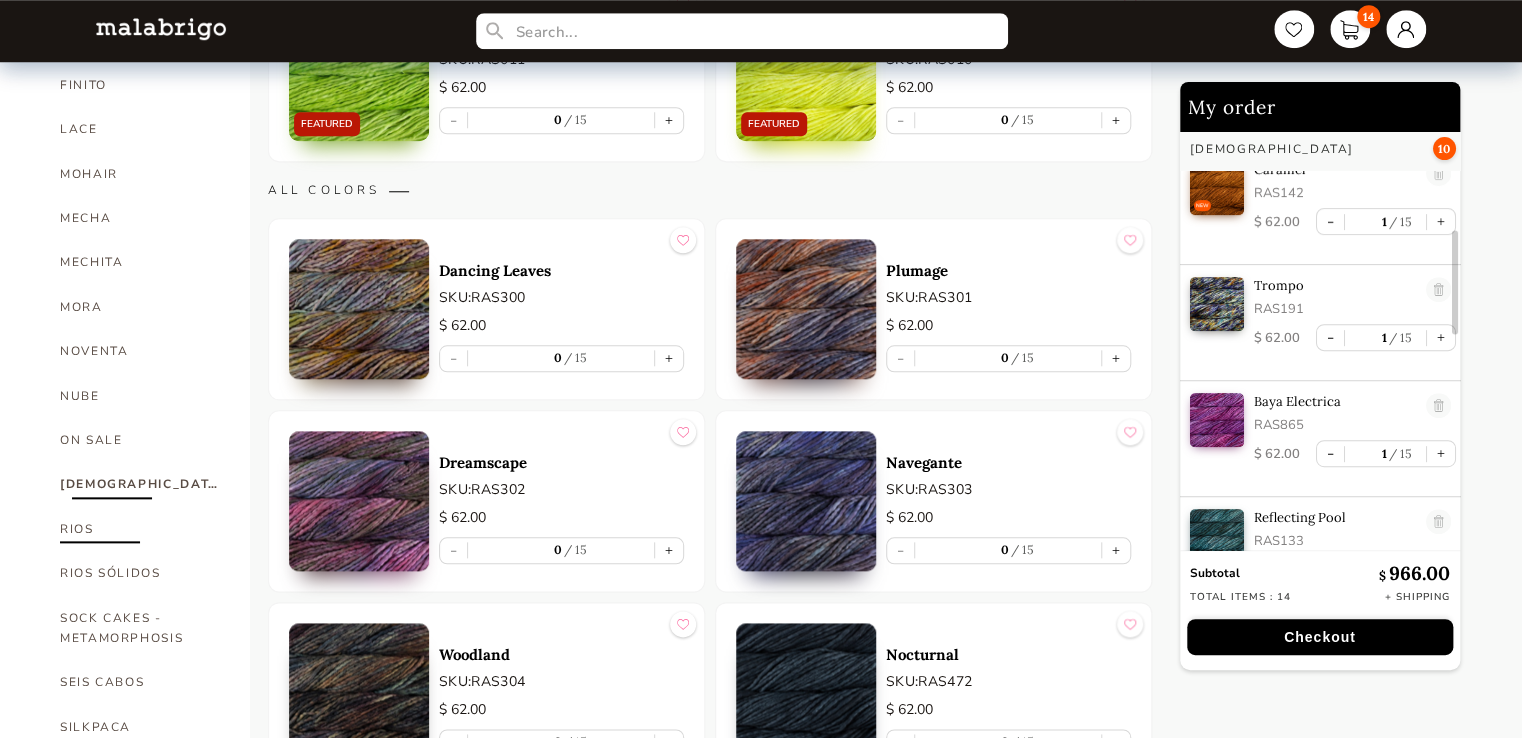 click on "RIOS" at bounding box center (140, 529) 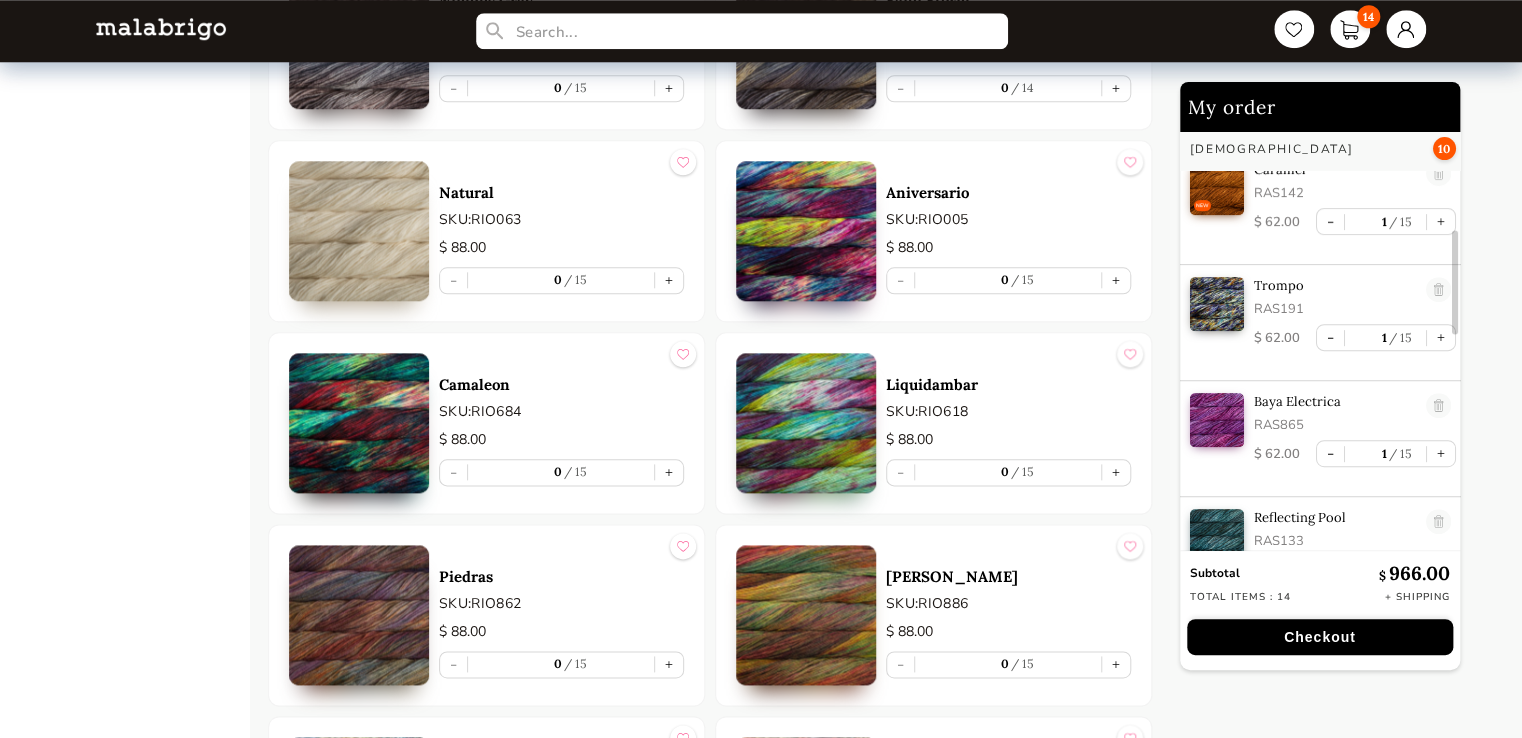 scroll, scrollTop: 8616, scrollLeft: 0, axis: vertical 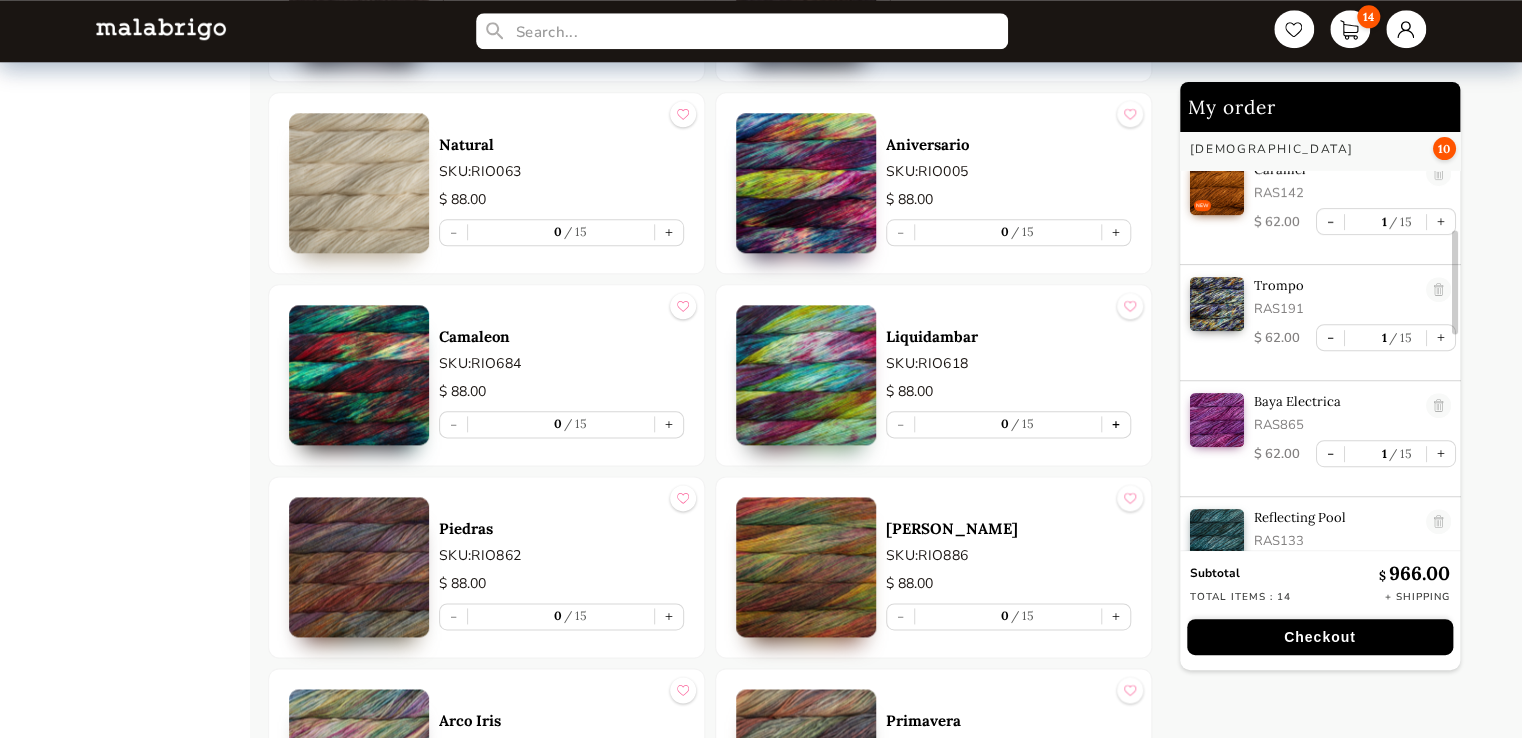 click on "+" at bounding box center [1116, 424] 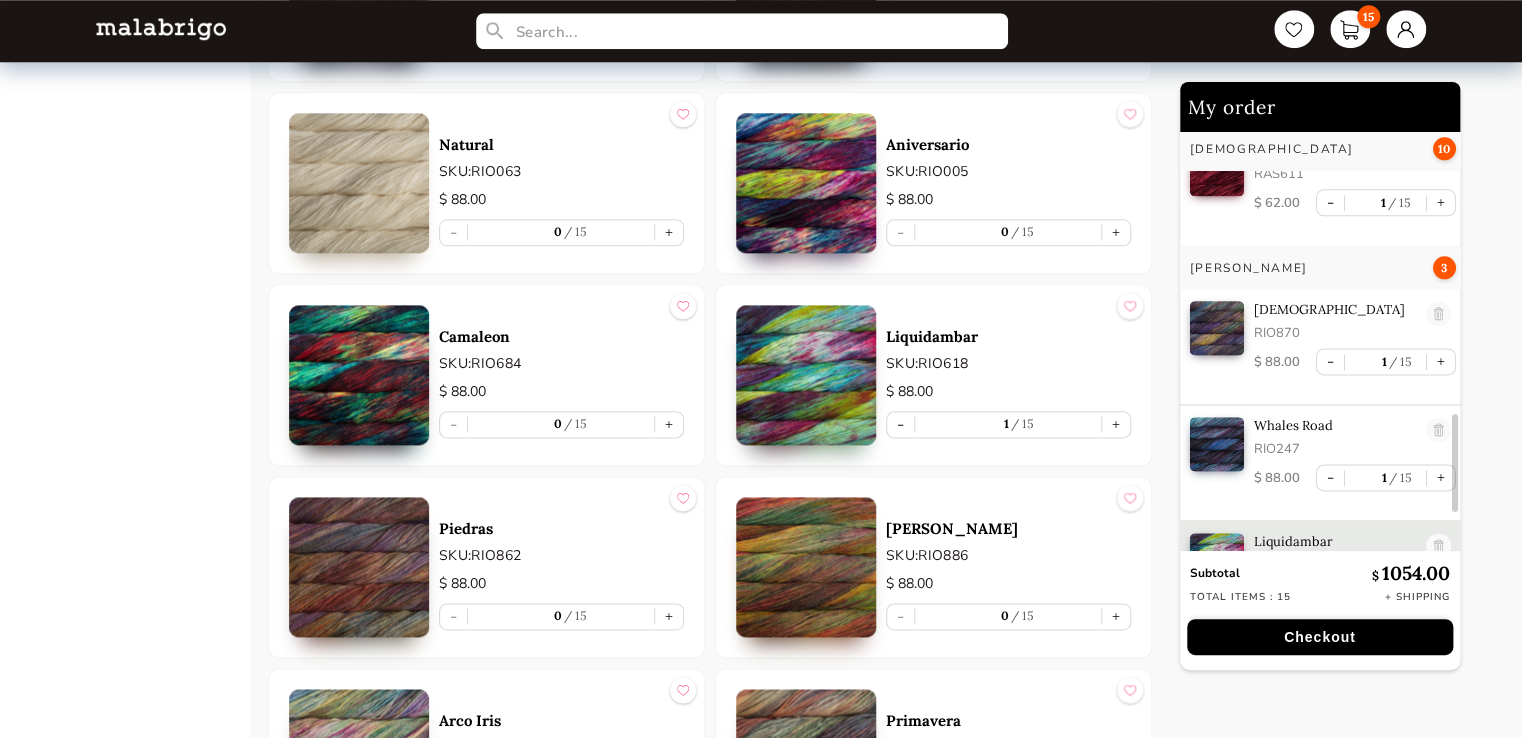 scroll, scrollTop: 1312, scrollLeft: 0, axis: vertical 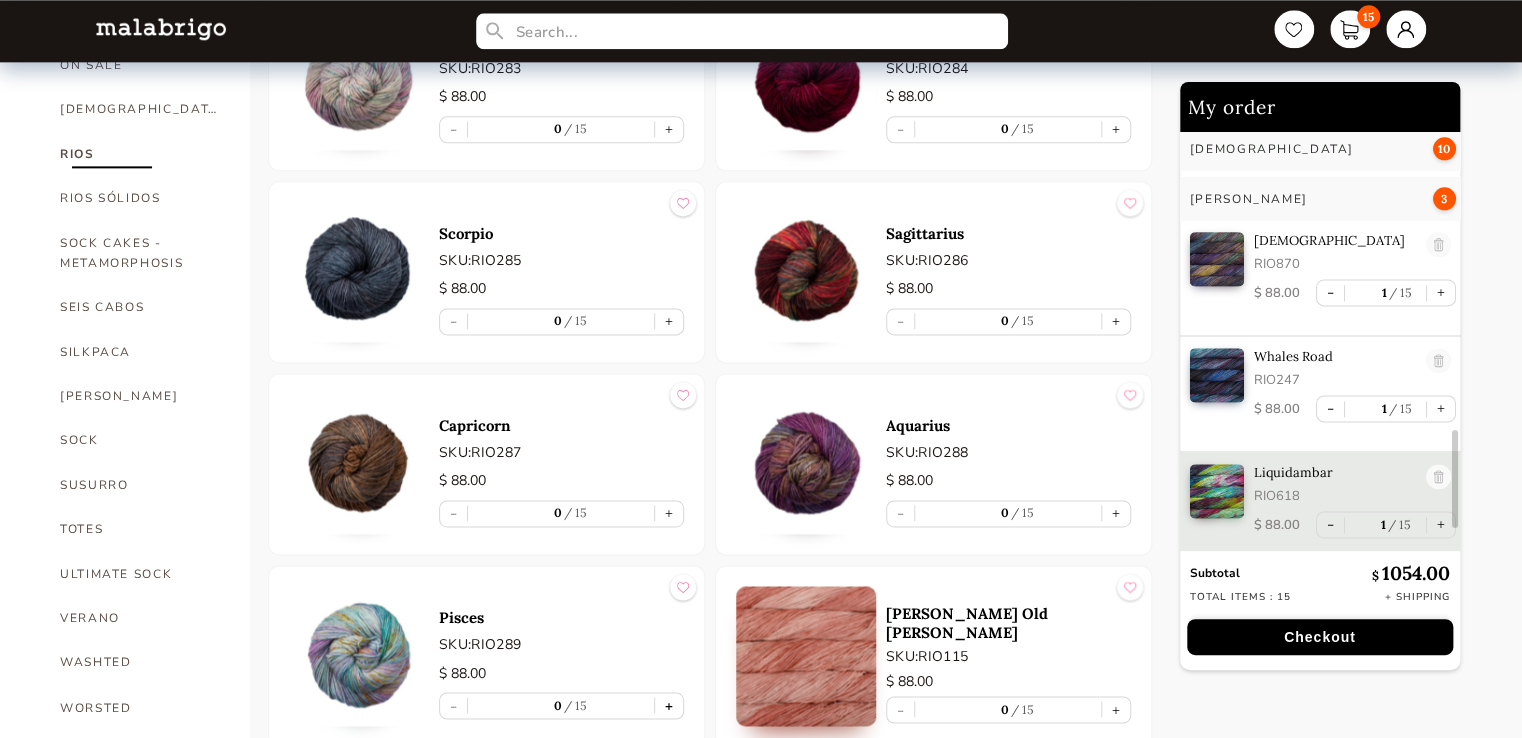 click on "+" at bounding box center (669, 705) 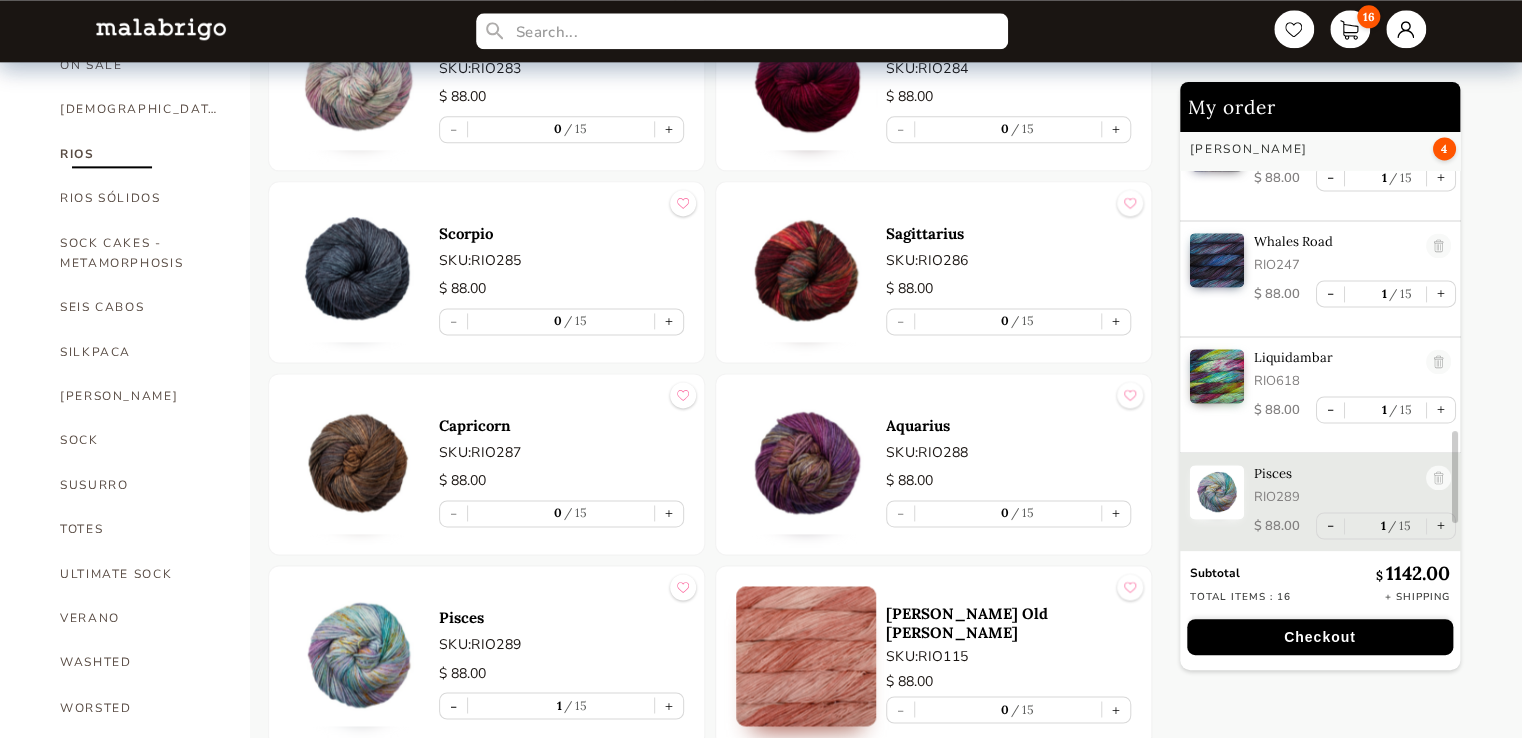 scroll, scrollTop: 1428, scrollLeft: 0, axis: vertical 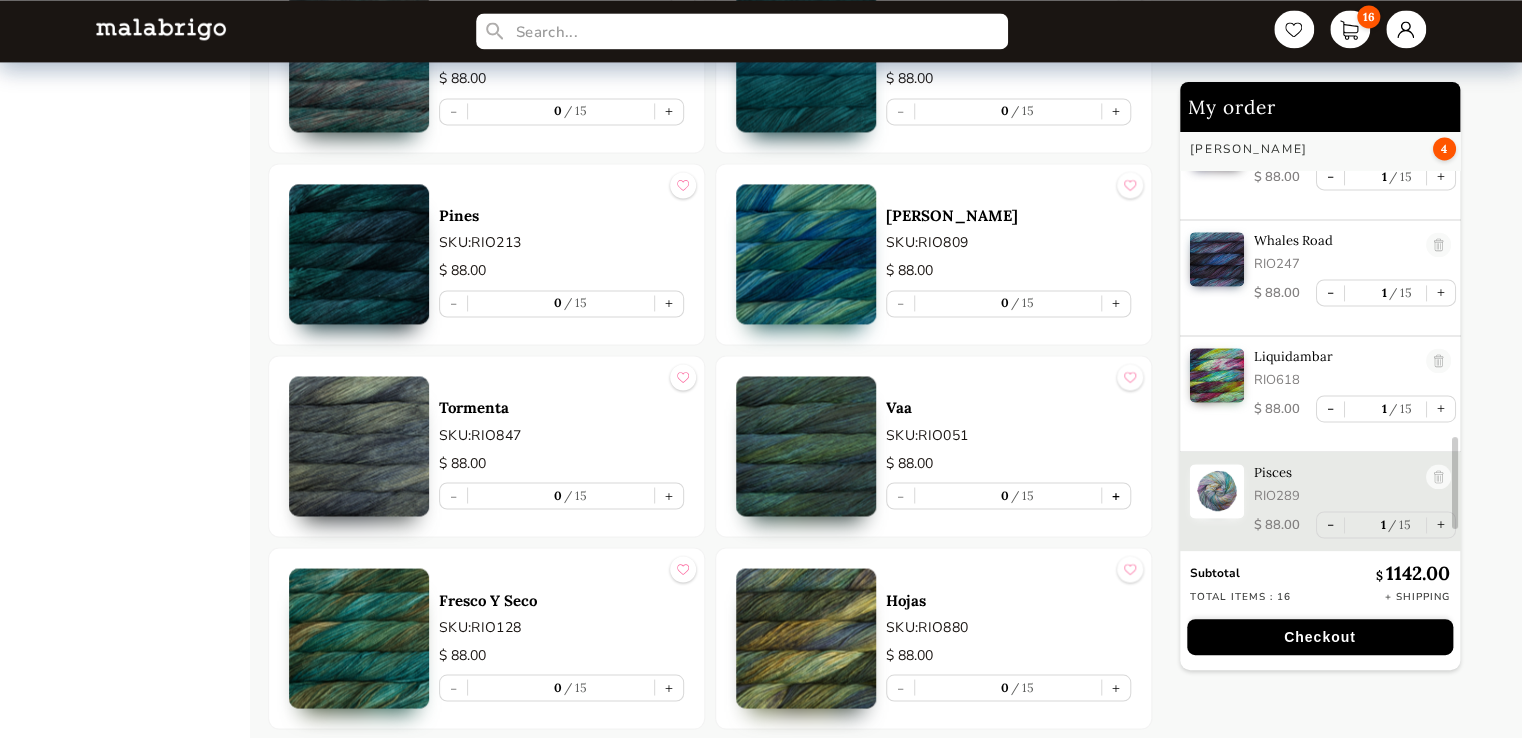click on "+" at bounding box center [1116, 495] 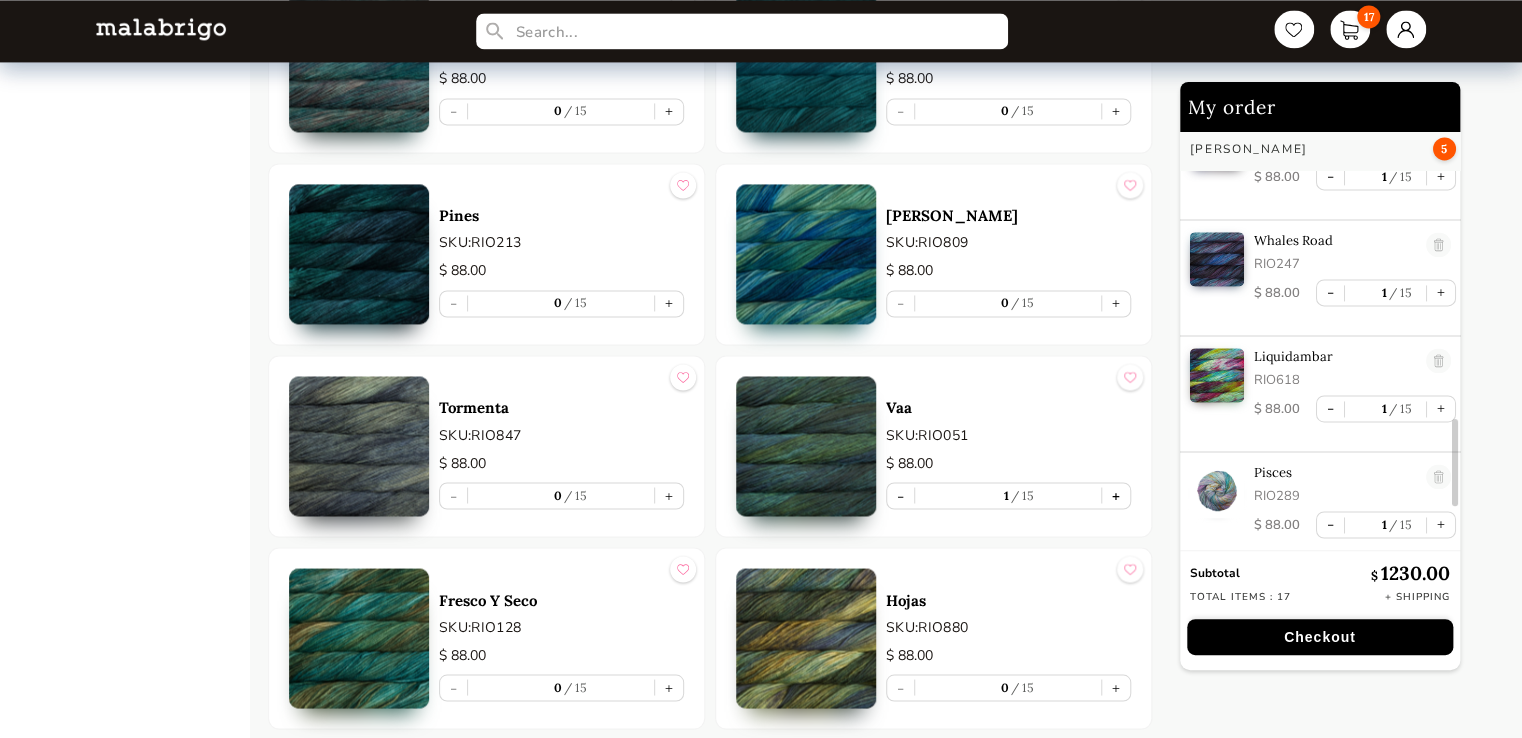 scroll, scrollTop: 1544, scrollLeft: 0, axis: vertical 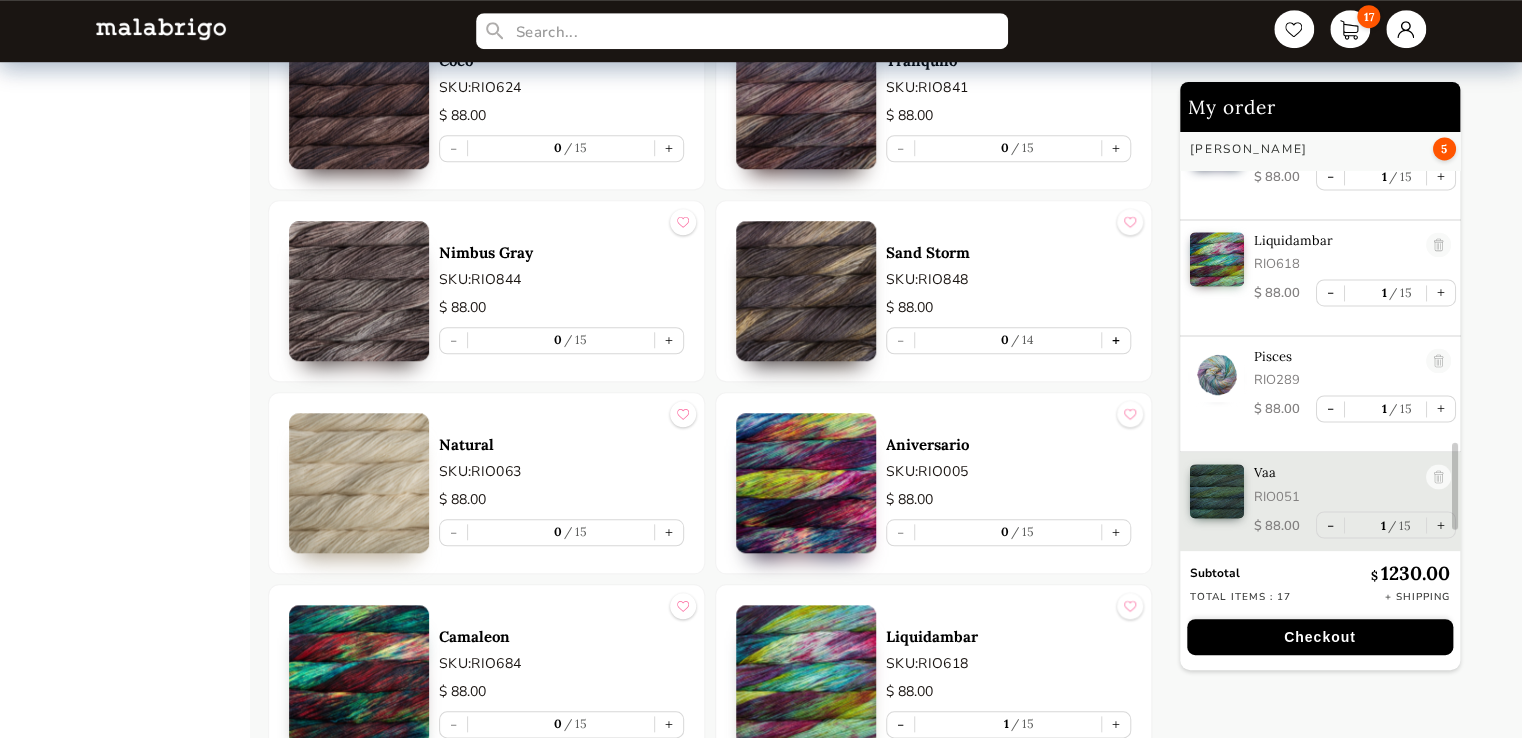click on "+" at bounding box center [1116, 340] 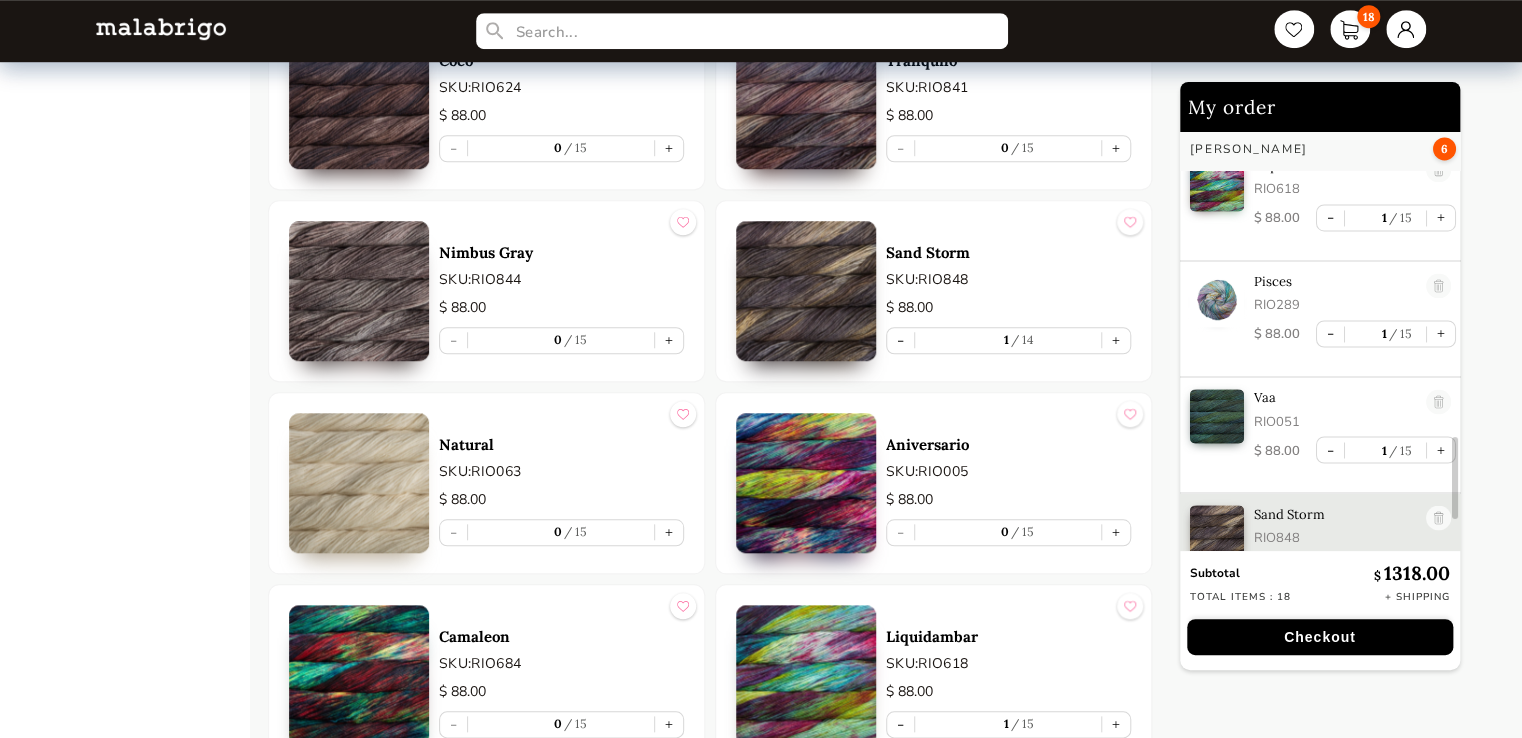 scroll, scrollTop: 1662, scrollLeft: 0, axis: vertical 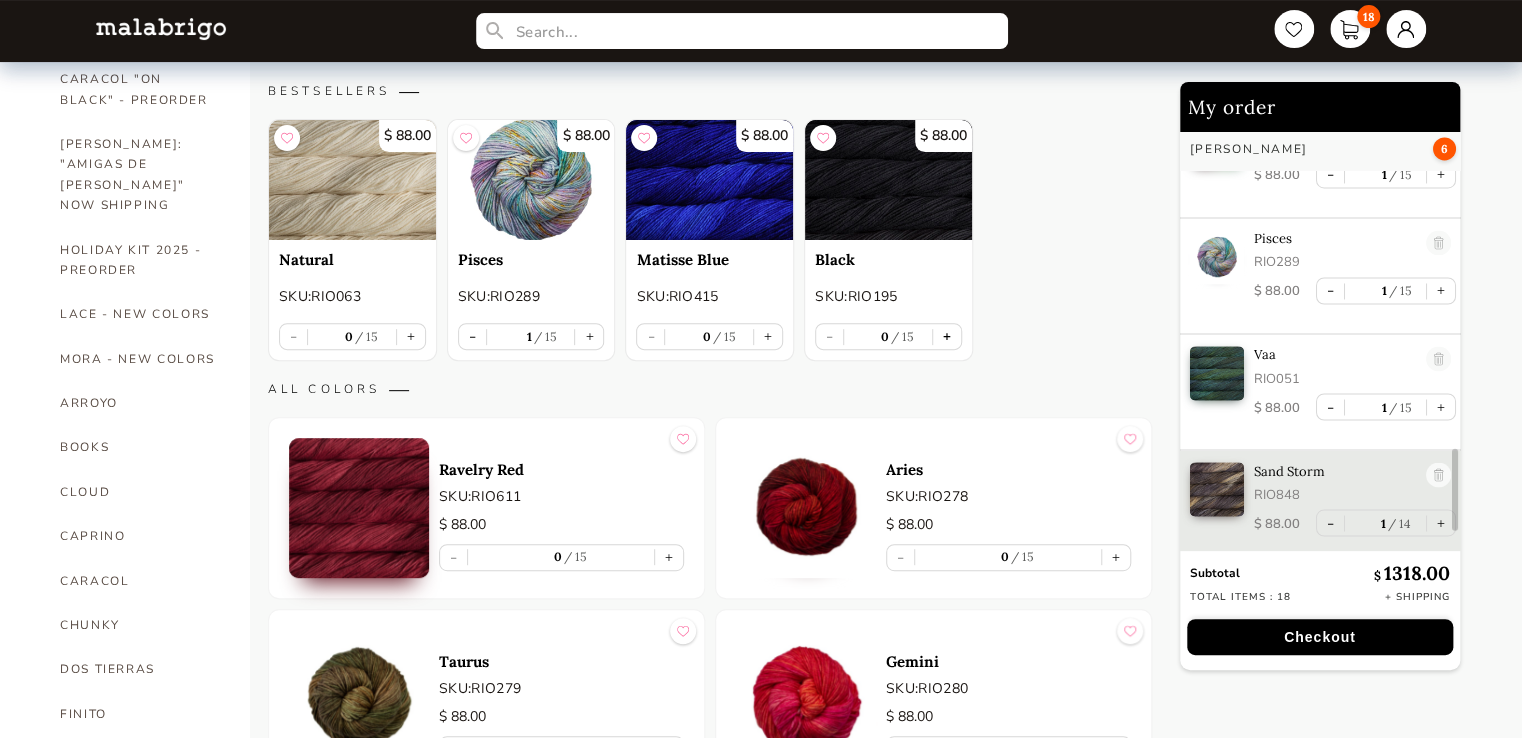 click on "+" at bounding box center [947, 336] 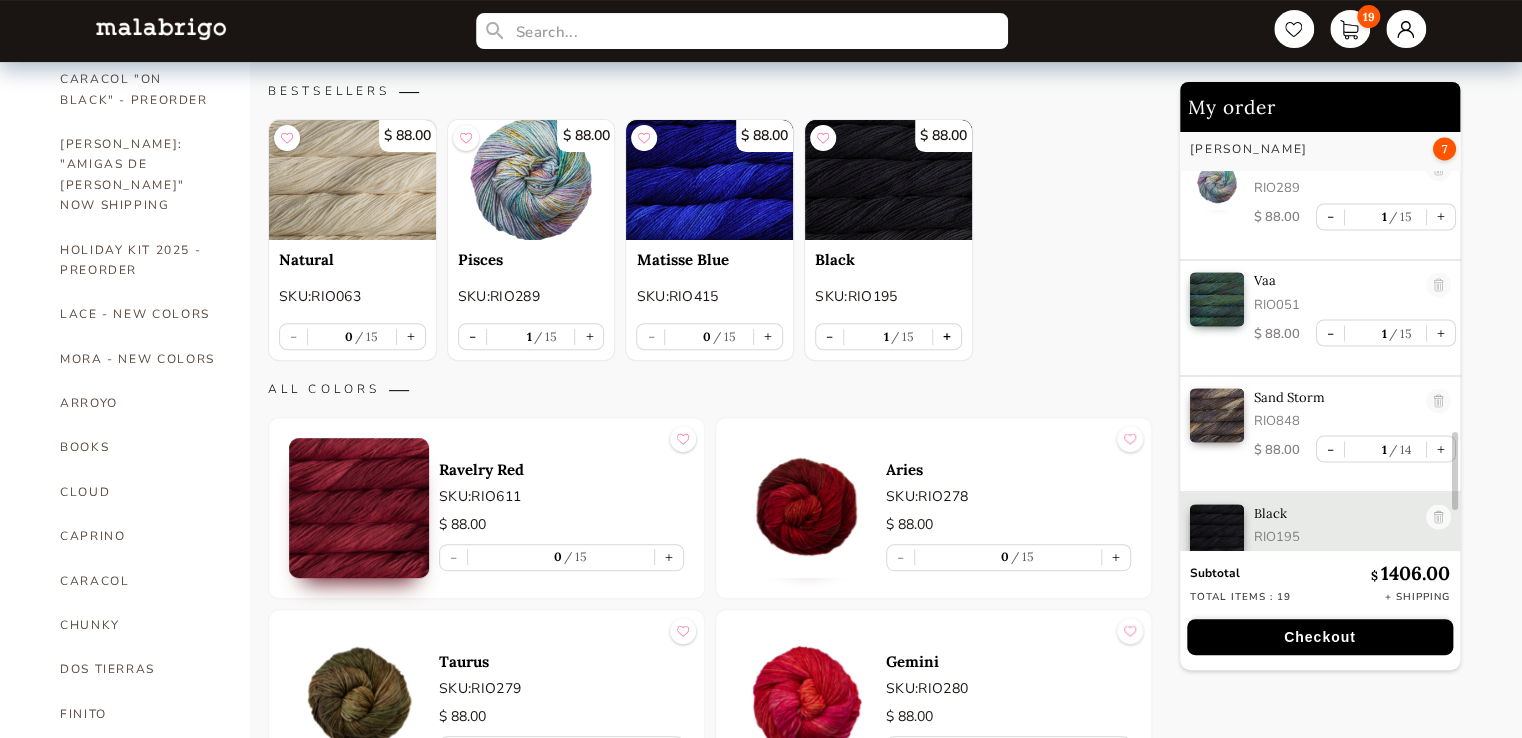 scroll, scrollTop: 1776, scrollLeft: 0, axis: vertical 